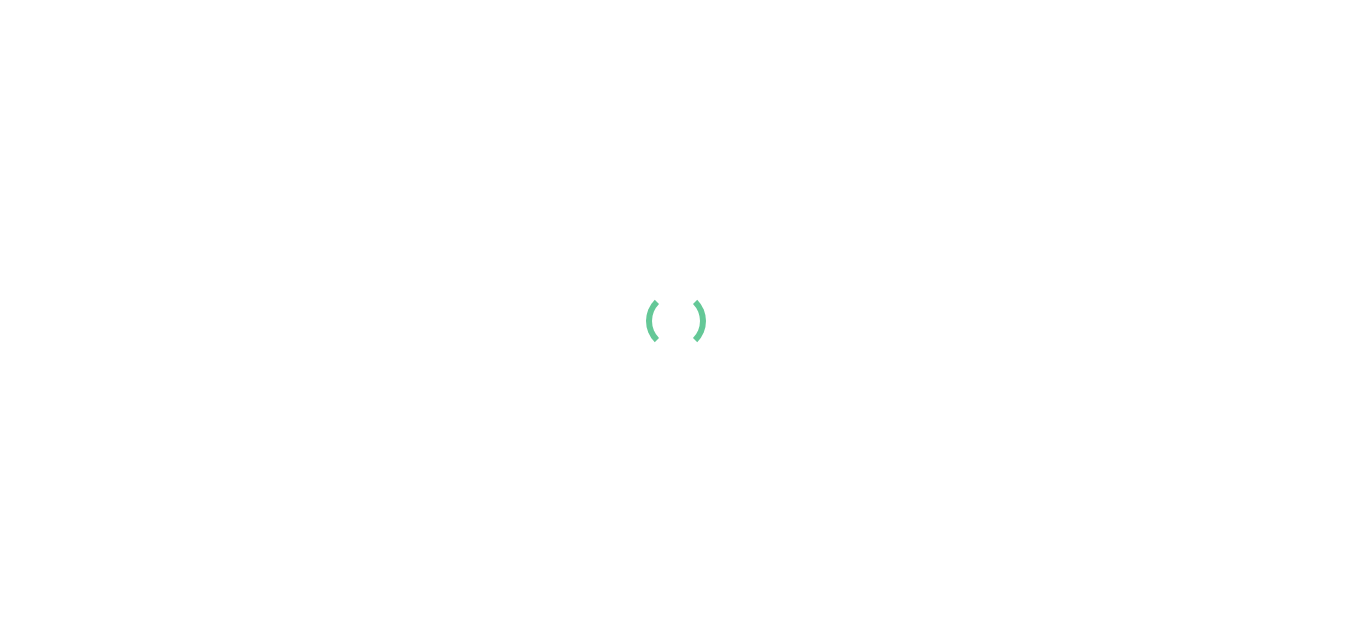 scroll, scrollTop: 0, scrollLeft: 0, axis: both 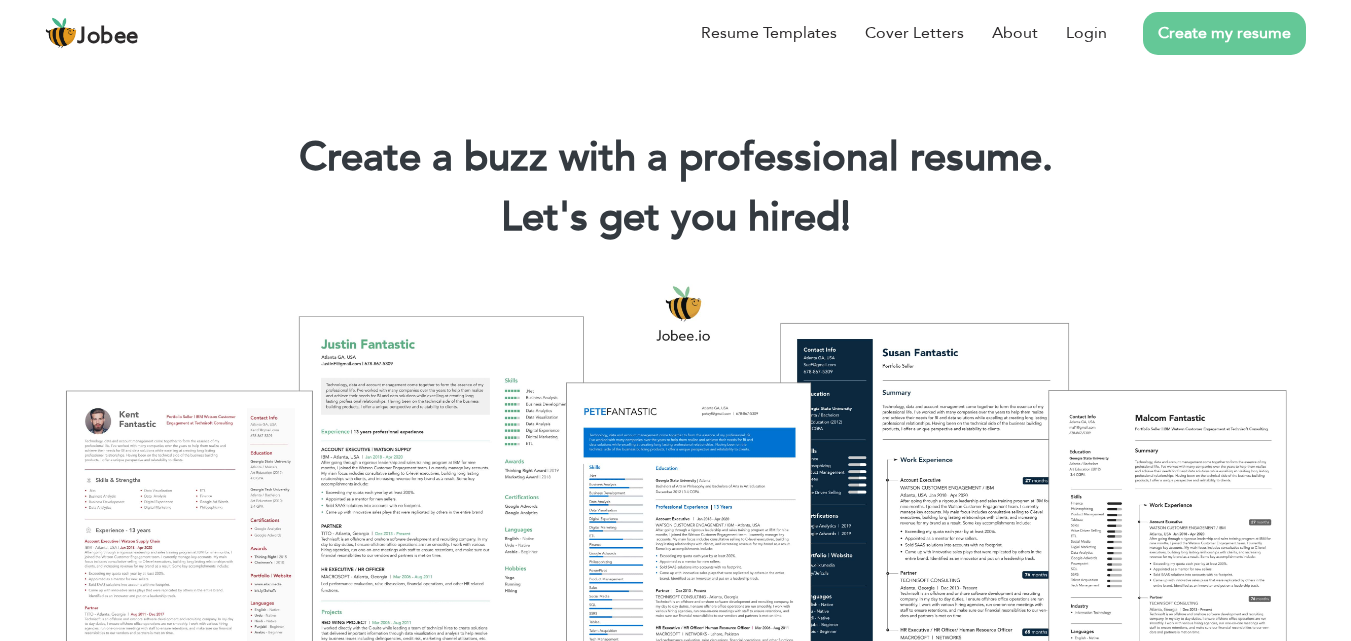 click on "Create my resume" at bounding box center [1224, 33] 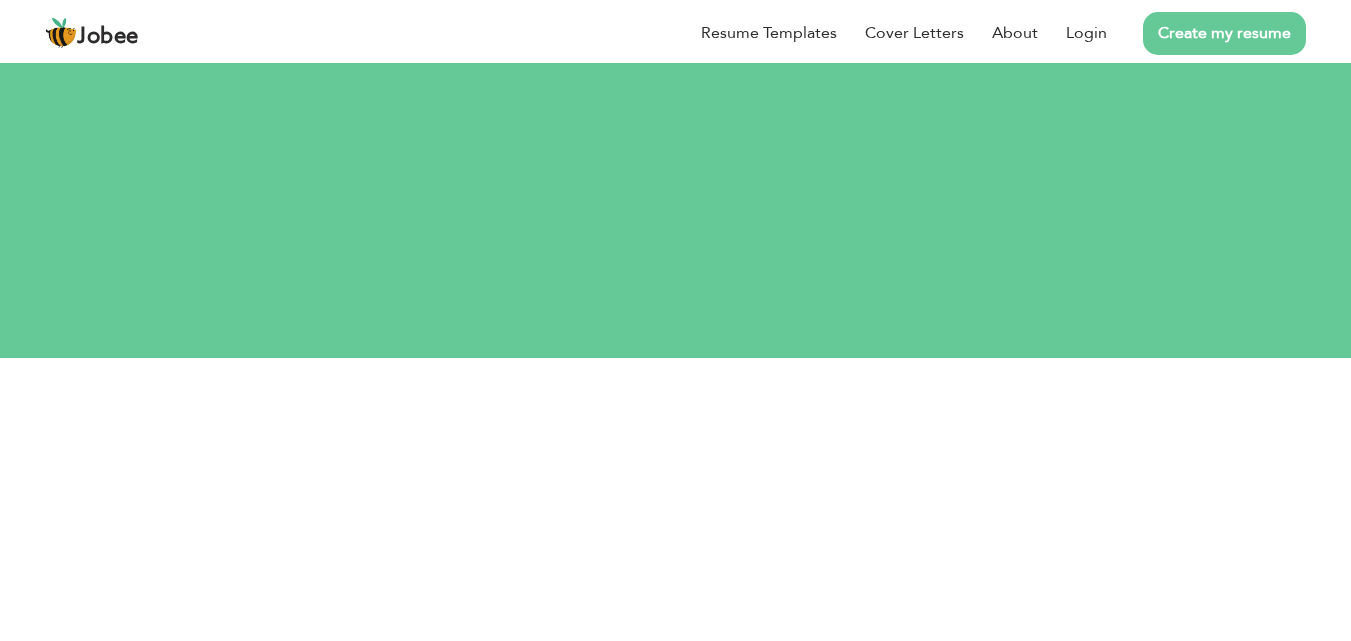 scroll, scrollTop: 0, scrollLeft: 0, axis: both 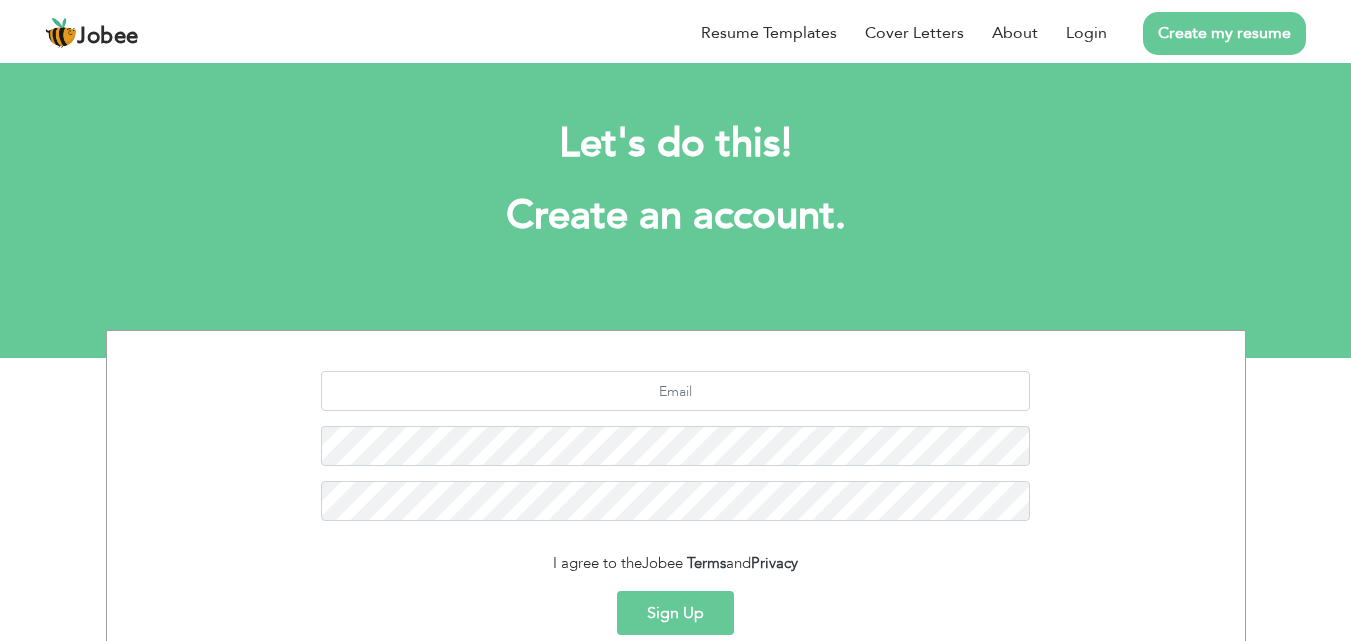 click on "I agree to the  Jobee   Terms  and  Privacy
Sign Up
Already a member?  Login here" at bounding box center [676, 522] 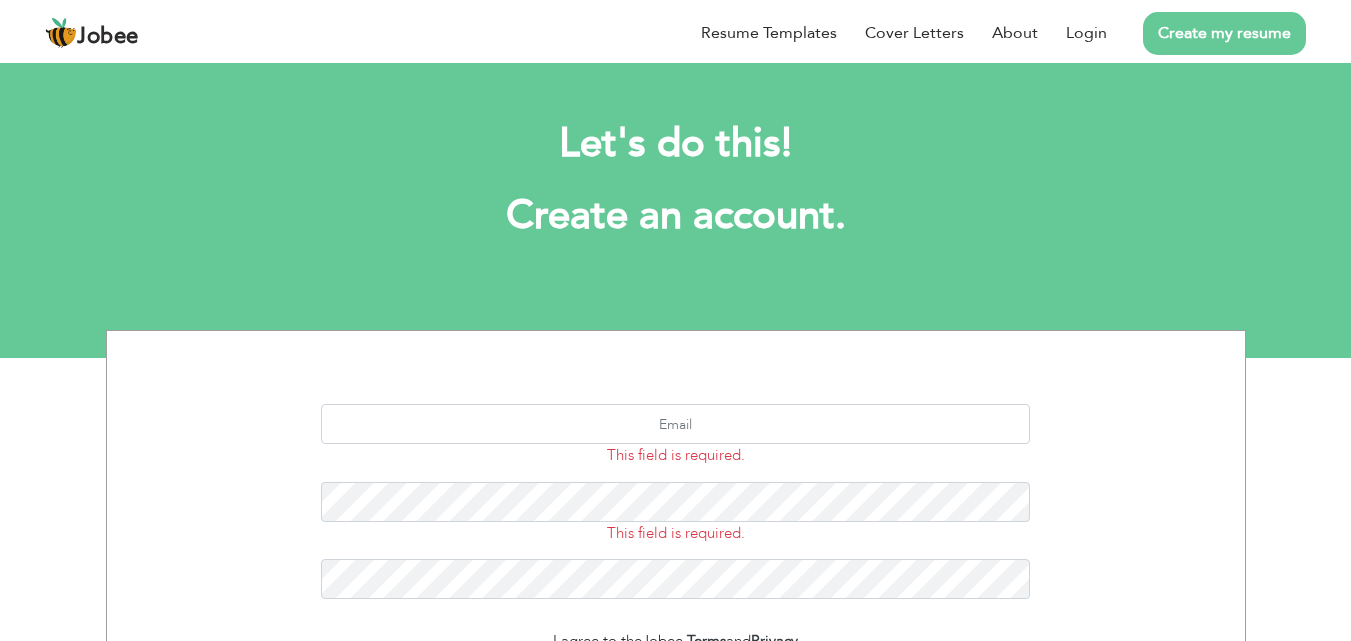 scroll, scrollTop: 0, scrollLeft: 0, axis: both 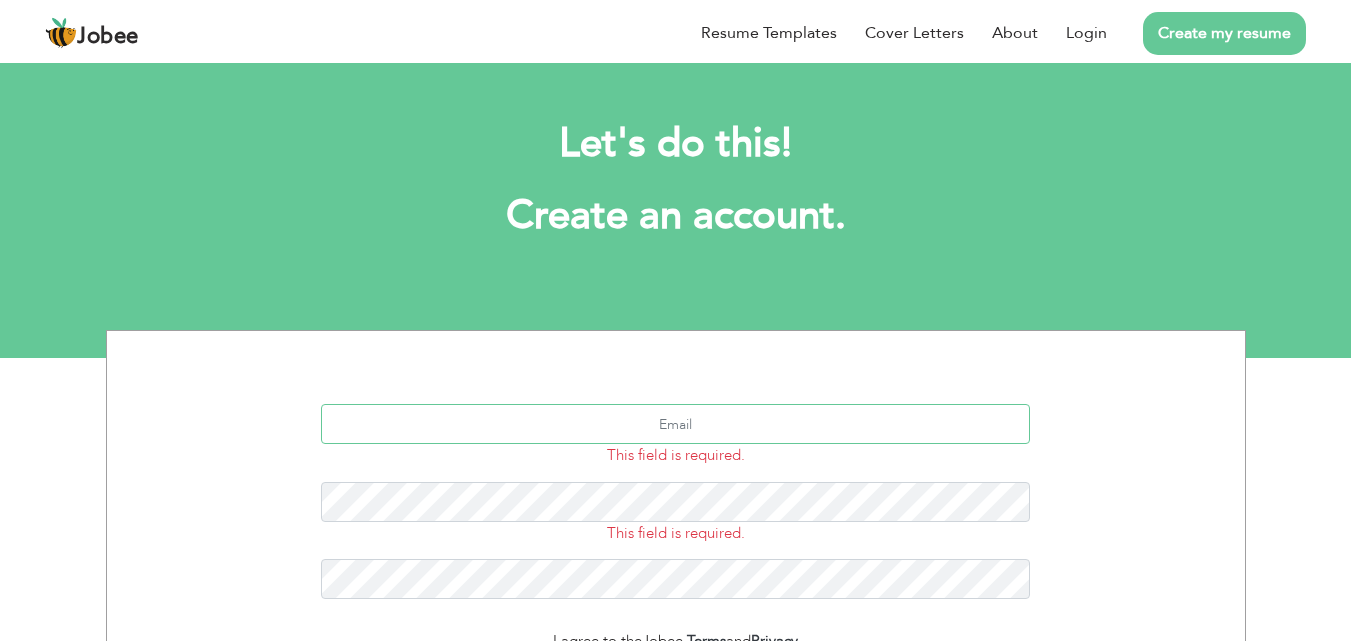 click at bounding box center [675, 424] 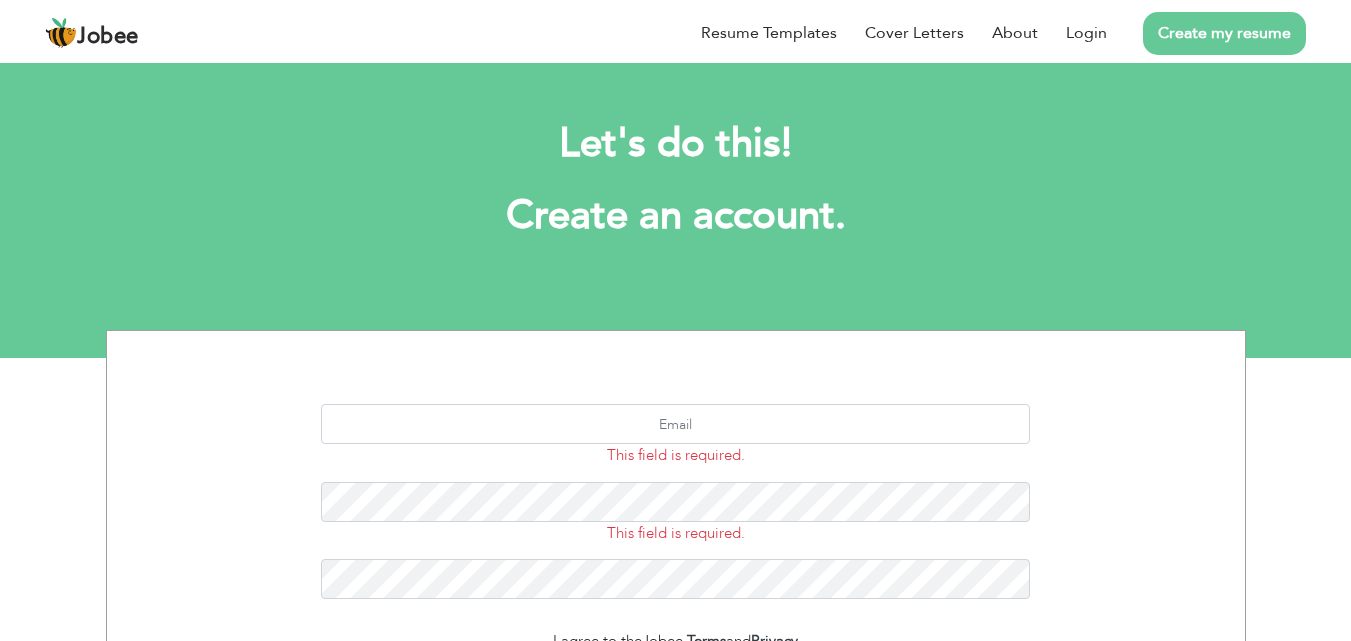 drag, startPoint x: 1350, startPoint y: 333, endPoint x: 1360, endPoint y: 341, distance: 12.806249 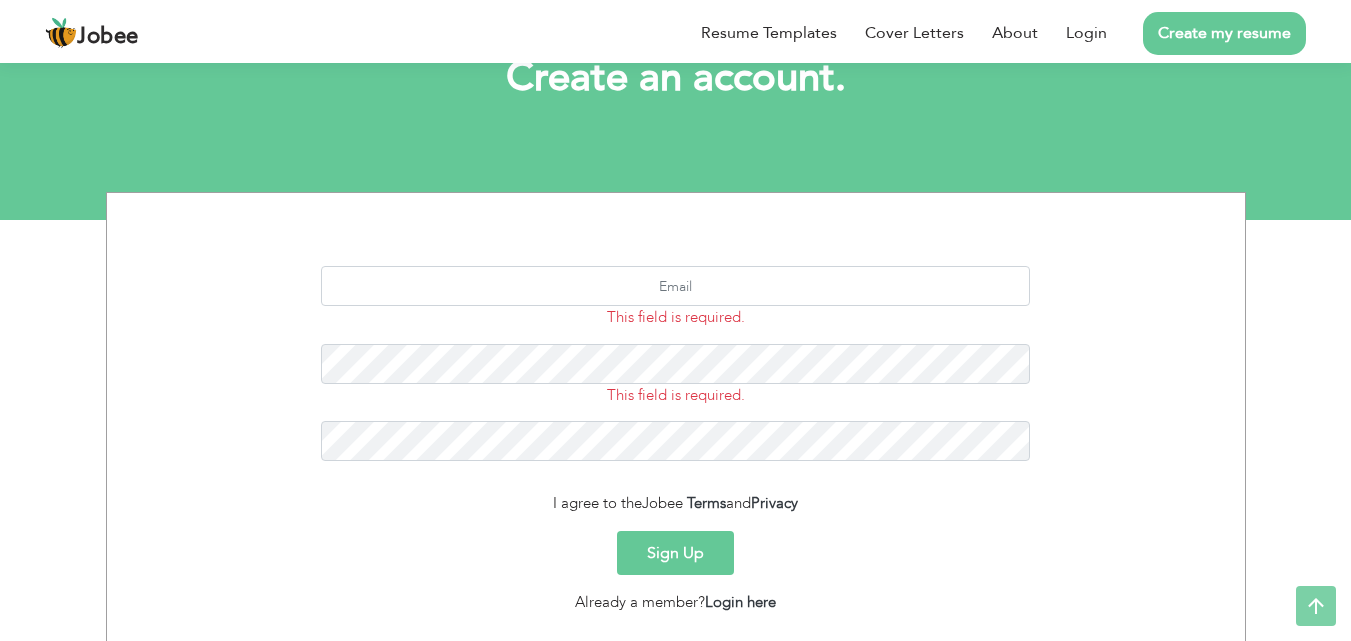 scroll, scrollTop: 134, scrollLeft: 0, axis: vertical 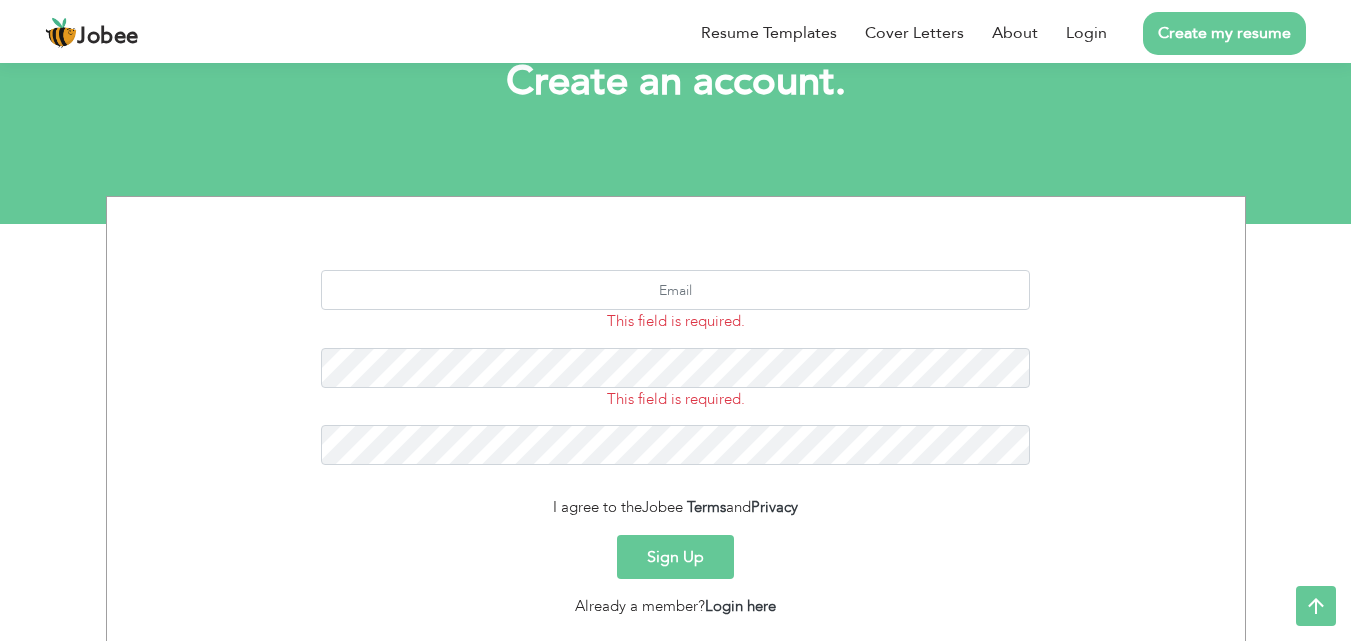 click on "Sign Up" at bounding box center (675, 557) 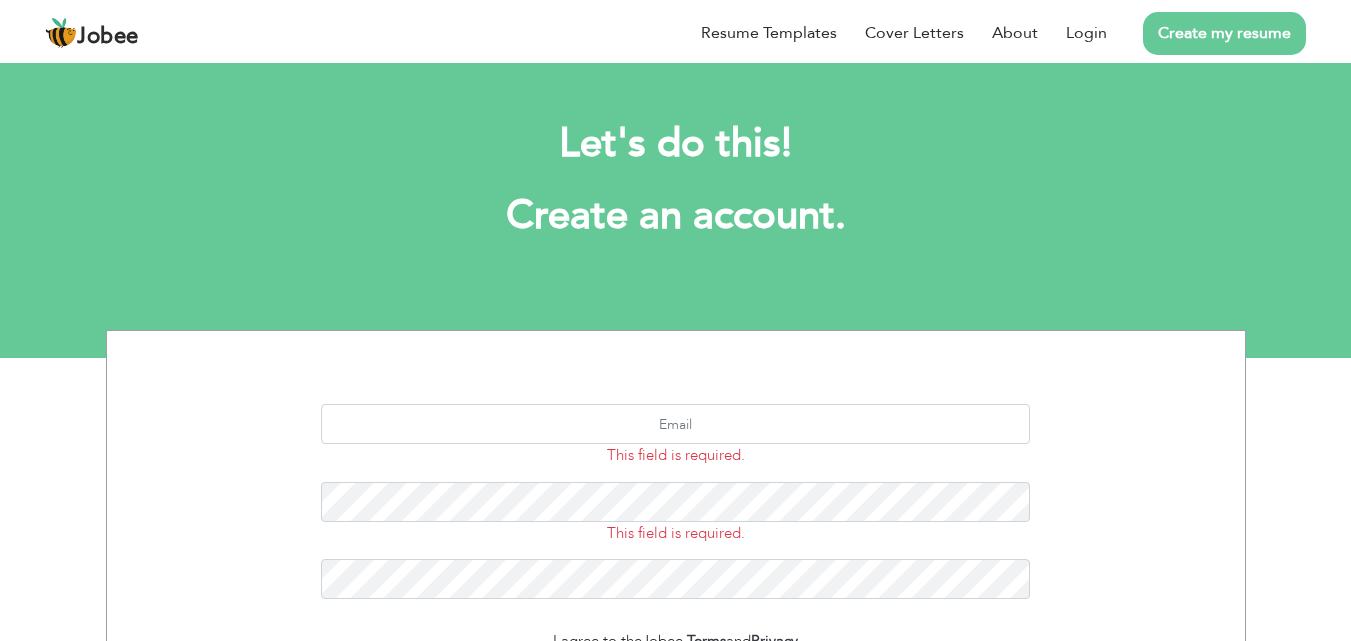 scroll, scrollTop: 0, scrollLeft: 0, axis: both 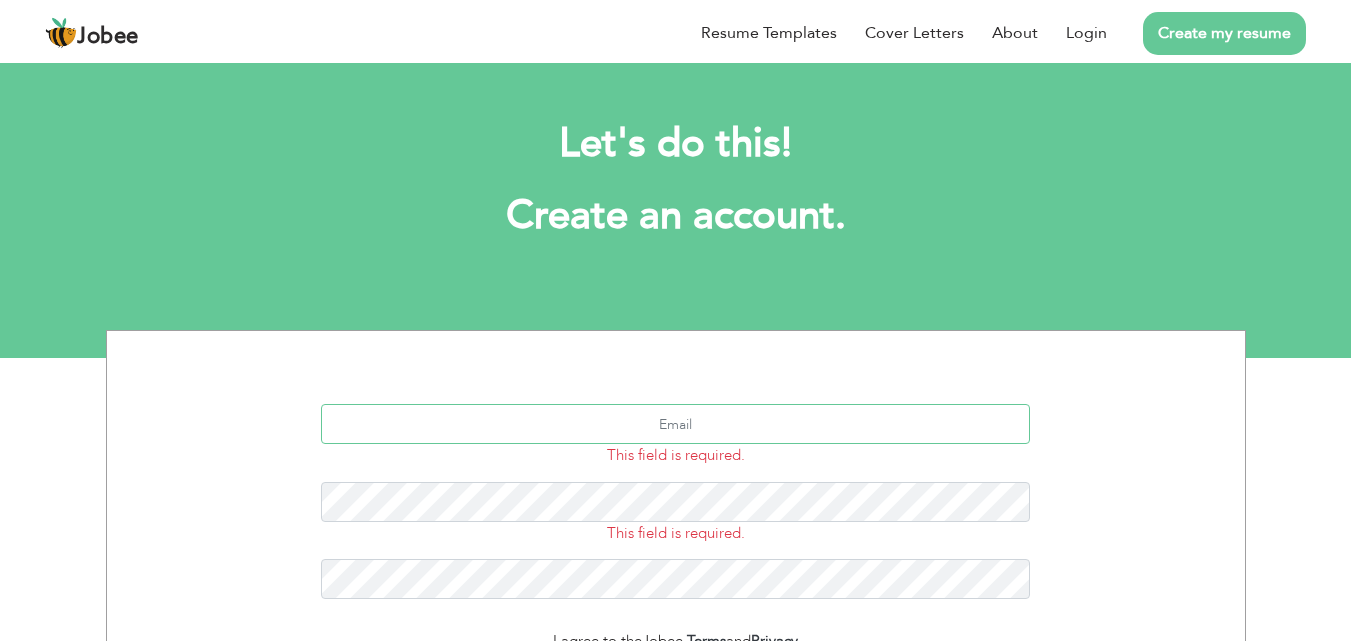 click at bounding box center (675, 424) 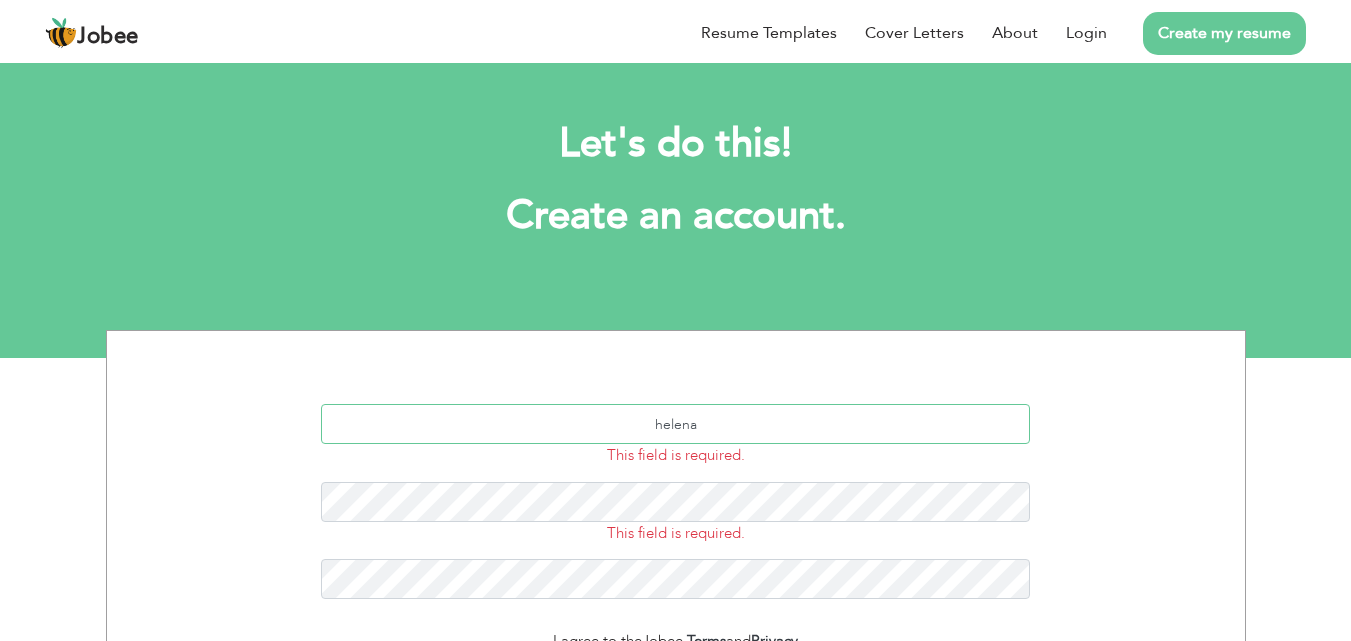 click on "helena" at bounding box center (675, 424) 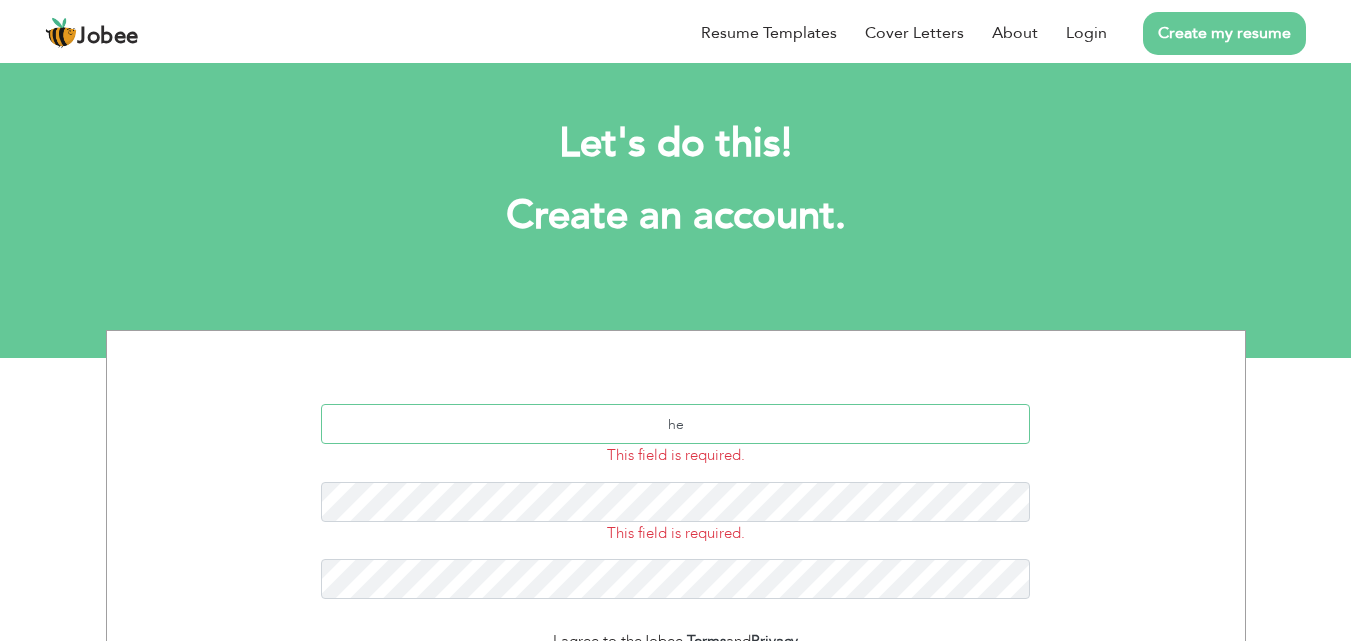 type on "h" 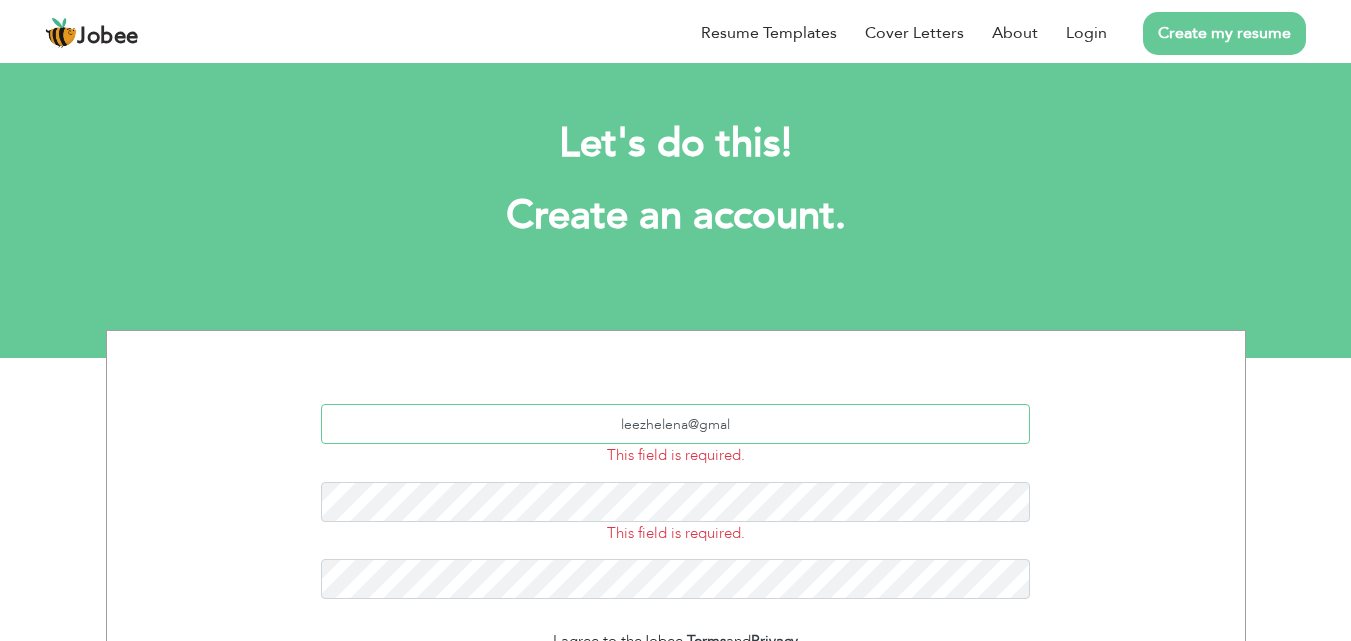 type on "leezhelena@gmal" 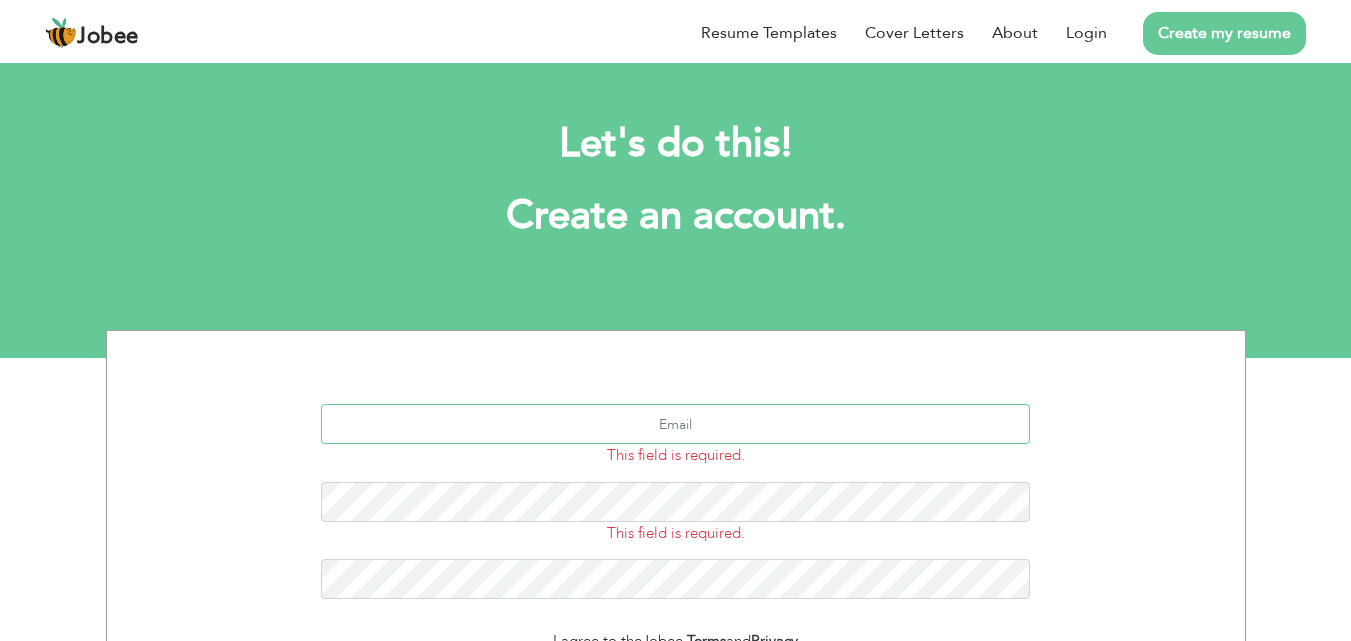 paste on "leezhelena@gmail.com" 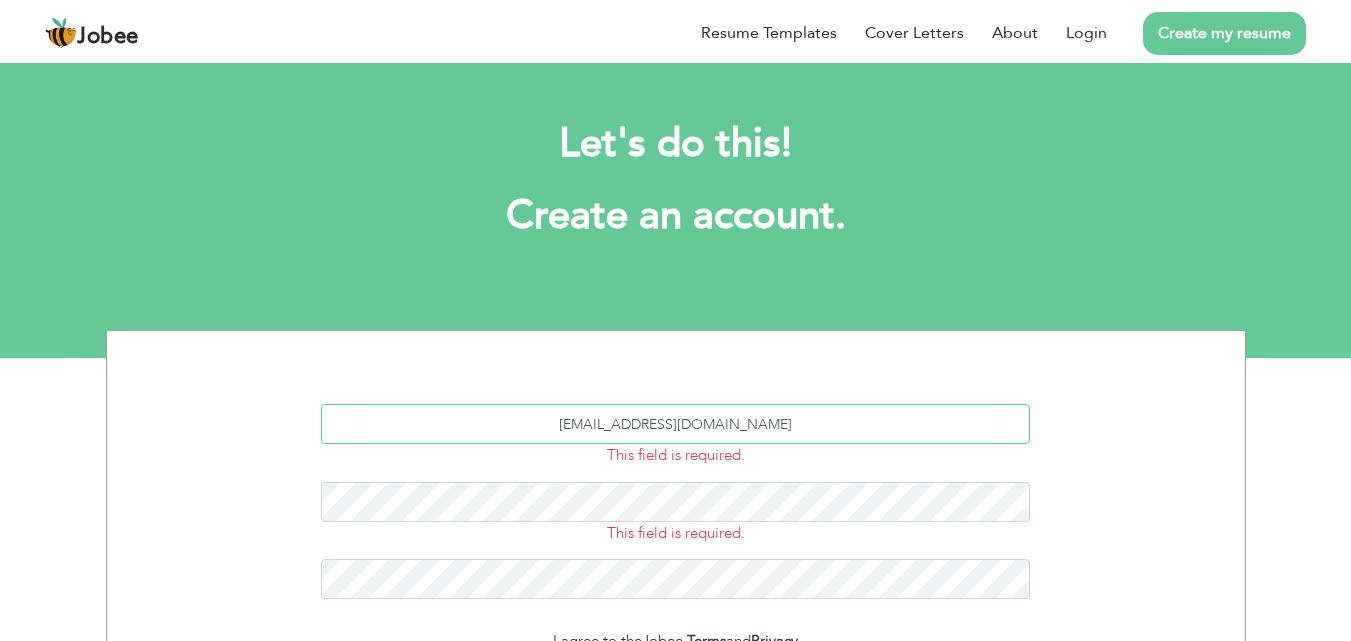 type on "leezhelena@gmail.com" 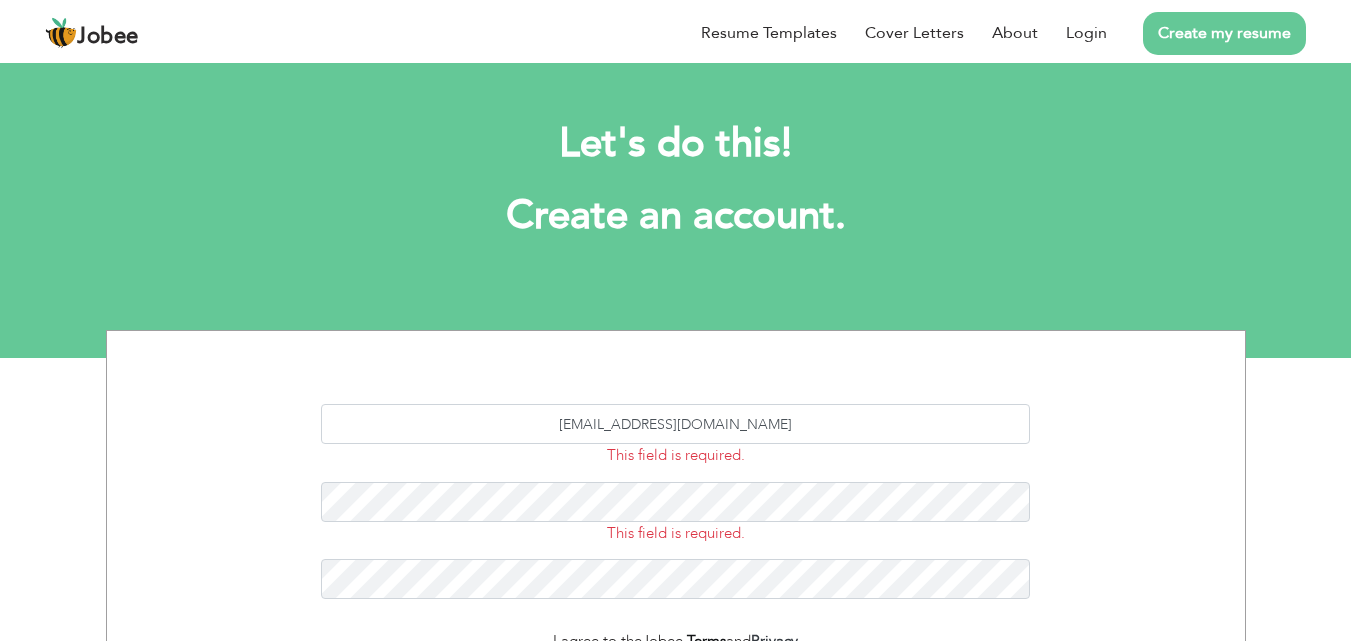 scroll, scrollTop: 10, scrollLeft: 0, axis: vertical 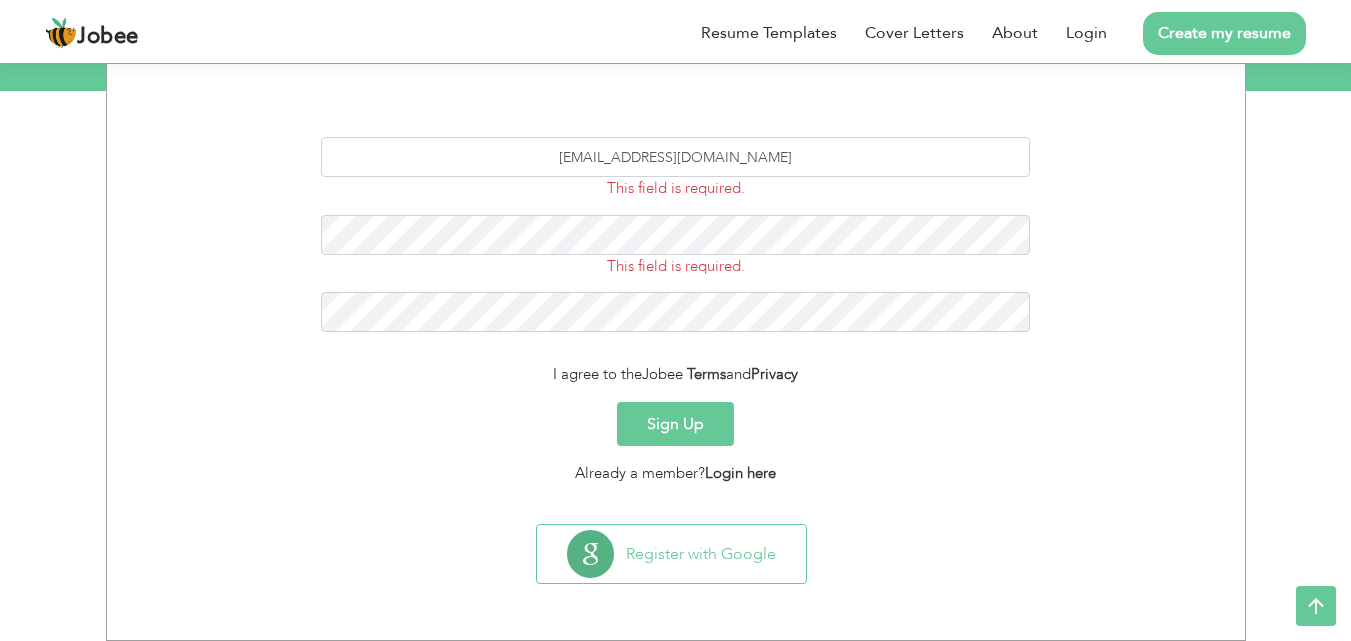 click on "Sign Up" at bounding box center [675, 424] 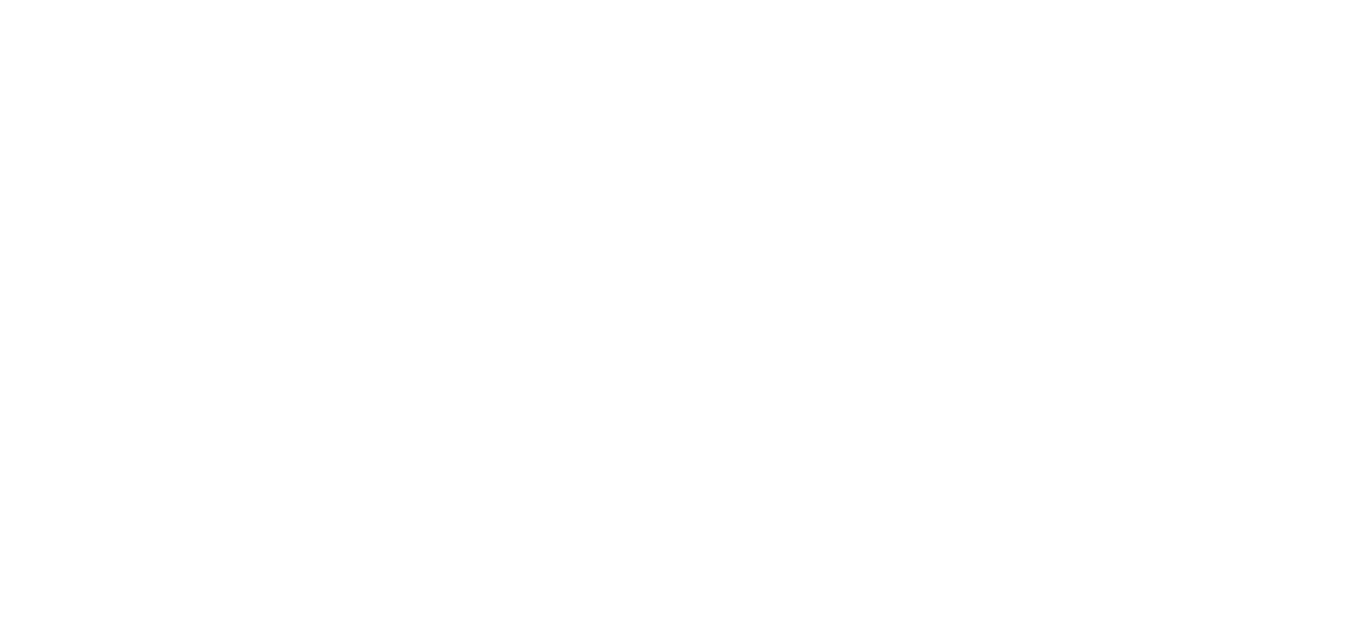 scroll, scrollTop: 0, scrollLeft: 0, axis: both 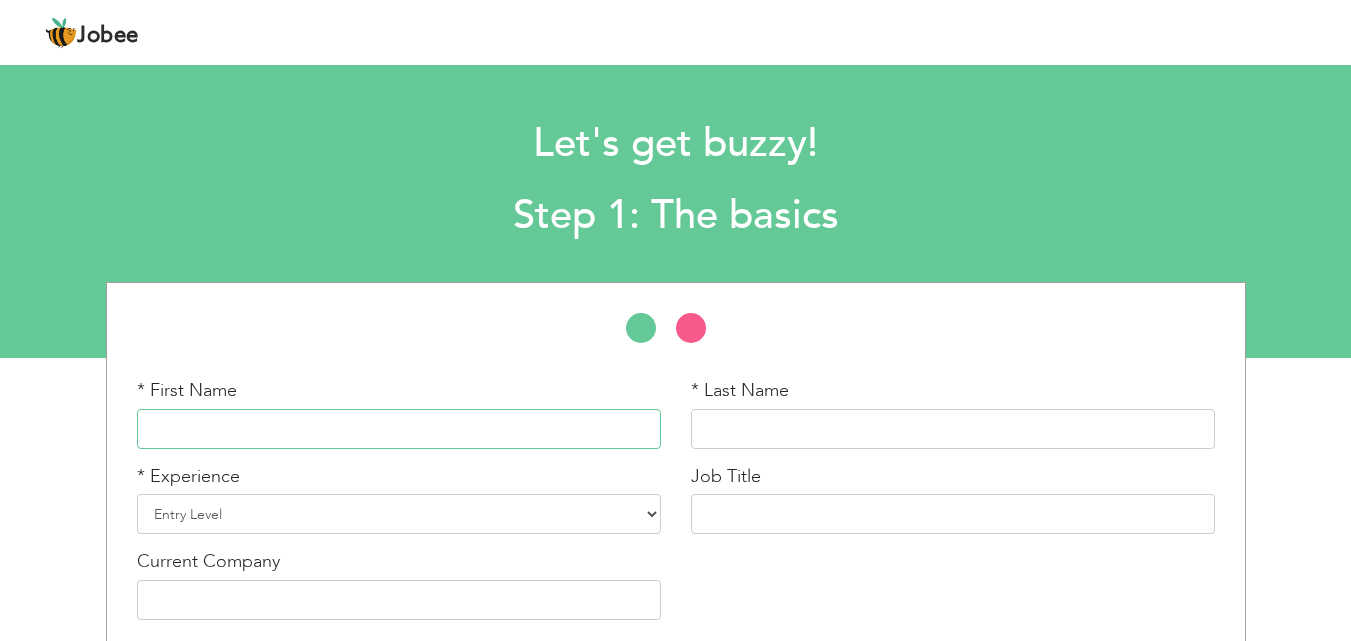 click at bounding box center (399, 429) 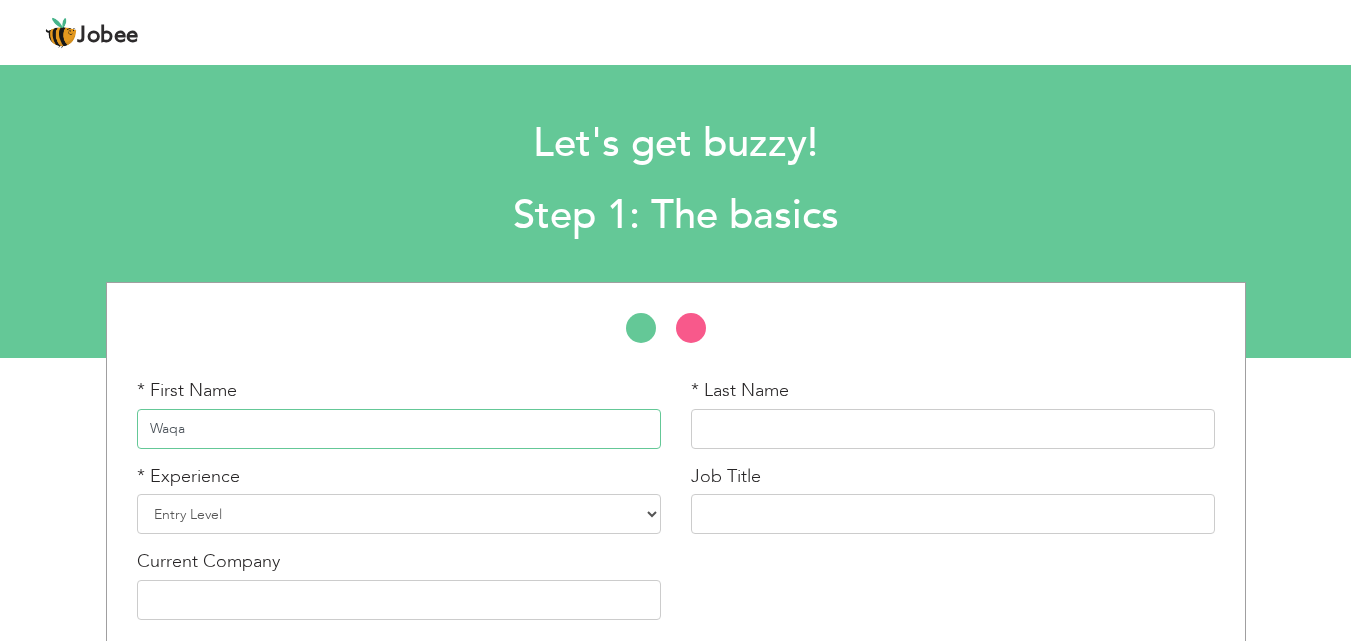 click on "Waqa" at bounding box center [399, 429] 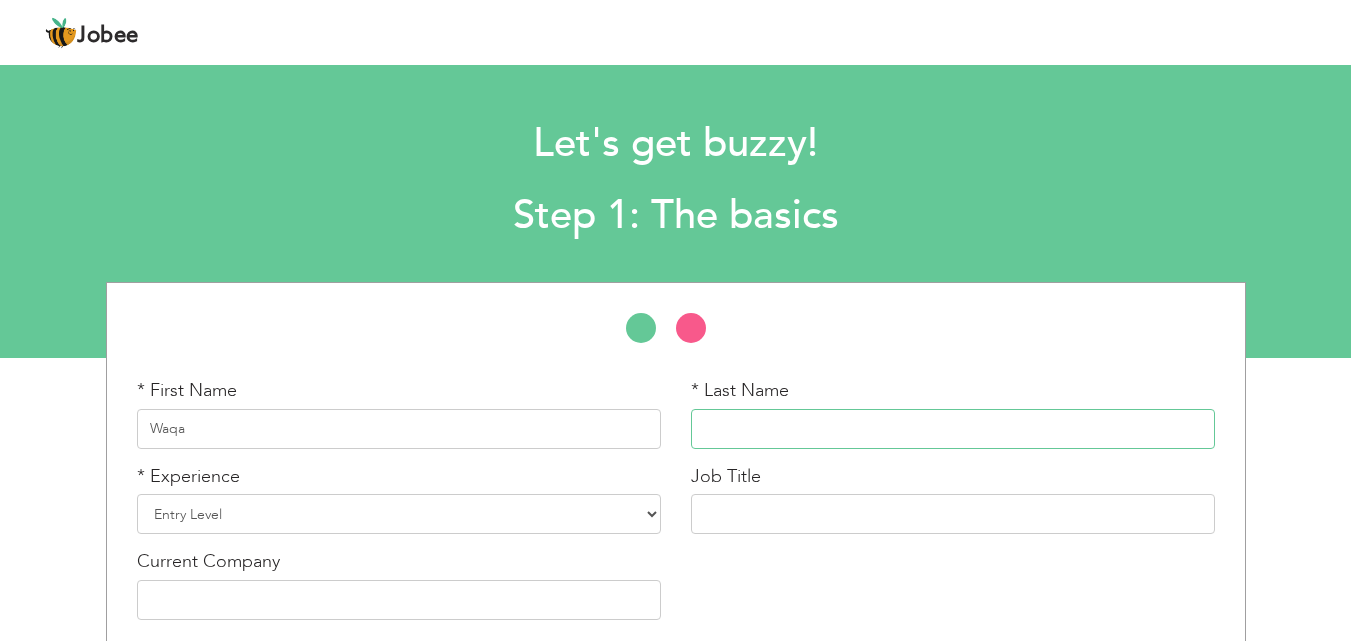 click at bounding box center (953, 429) 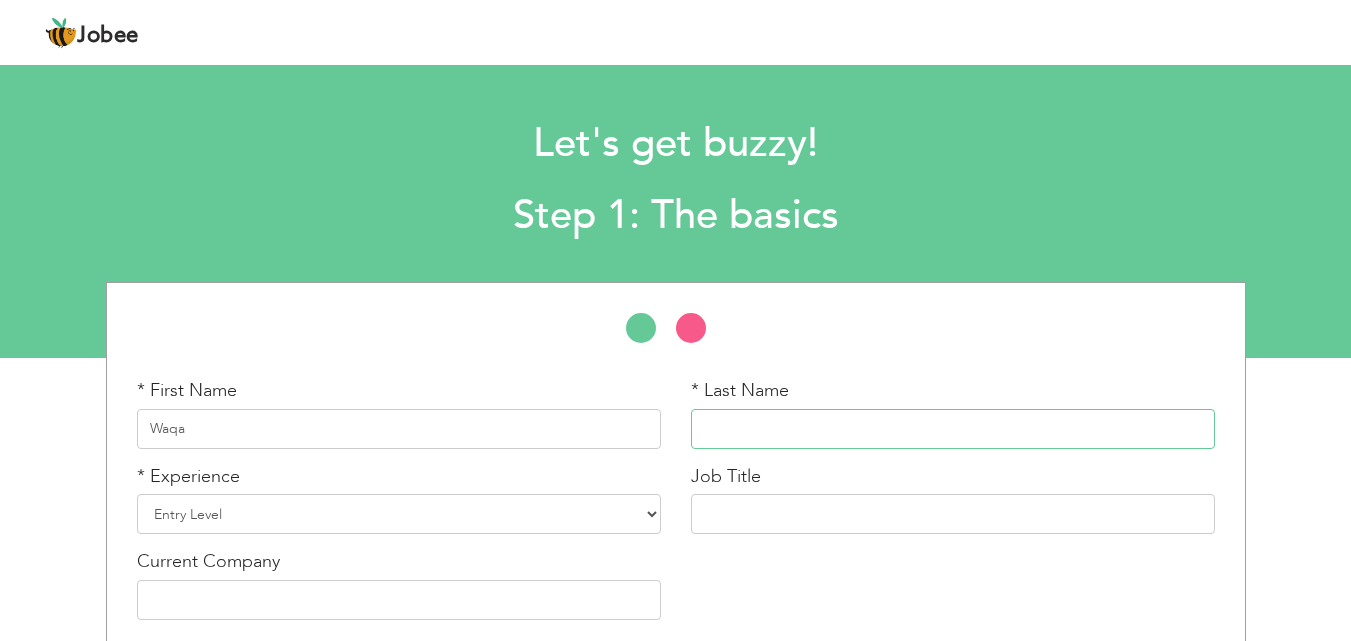 click at bounding box center (953, 429) 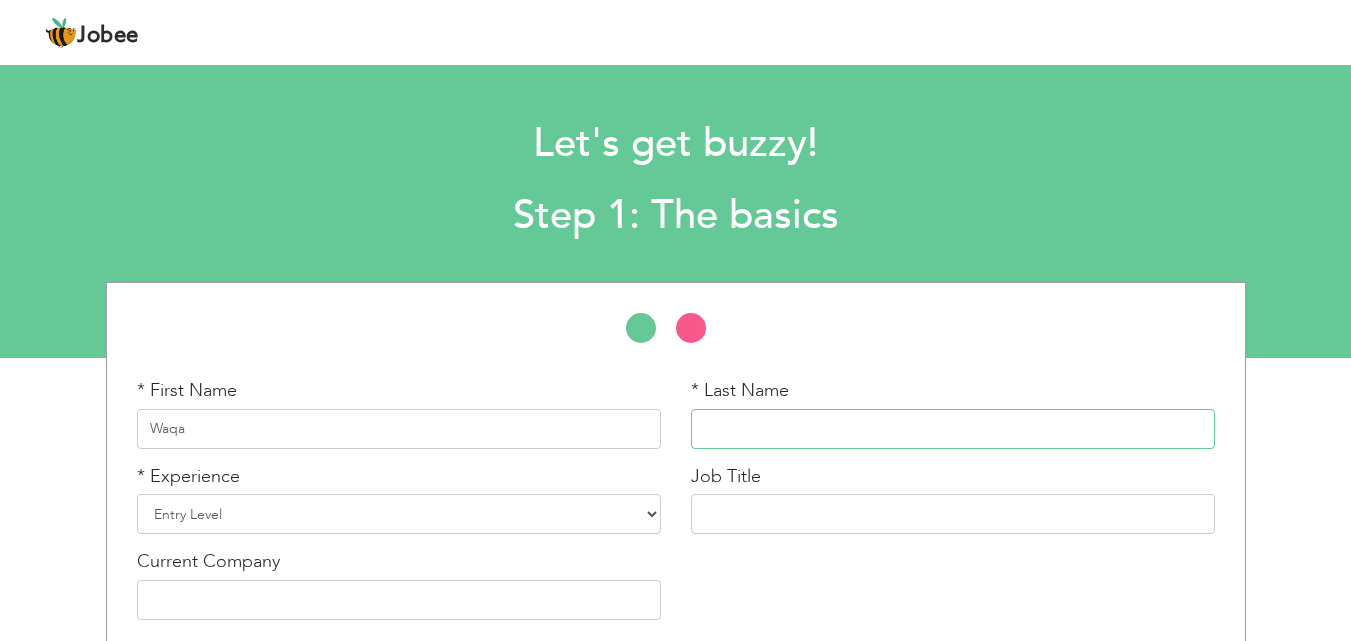 click at bounding box center (953, 429) 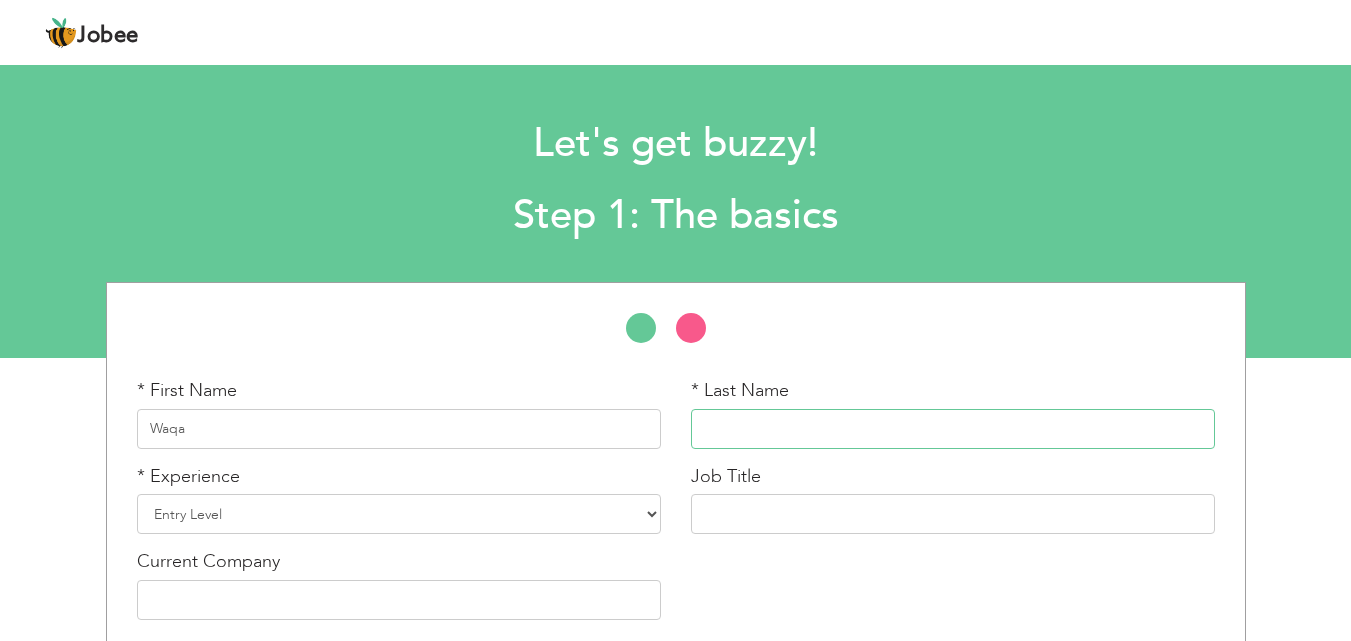 paste on "k" 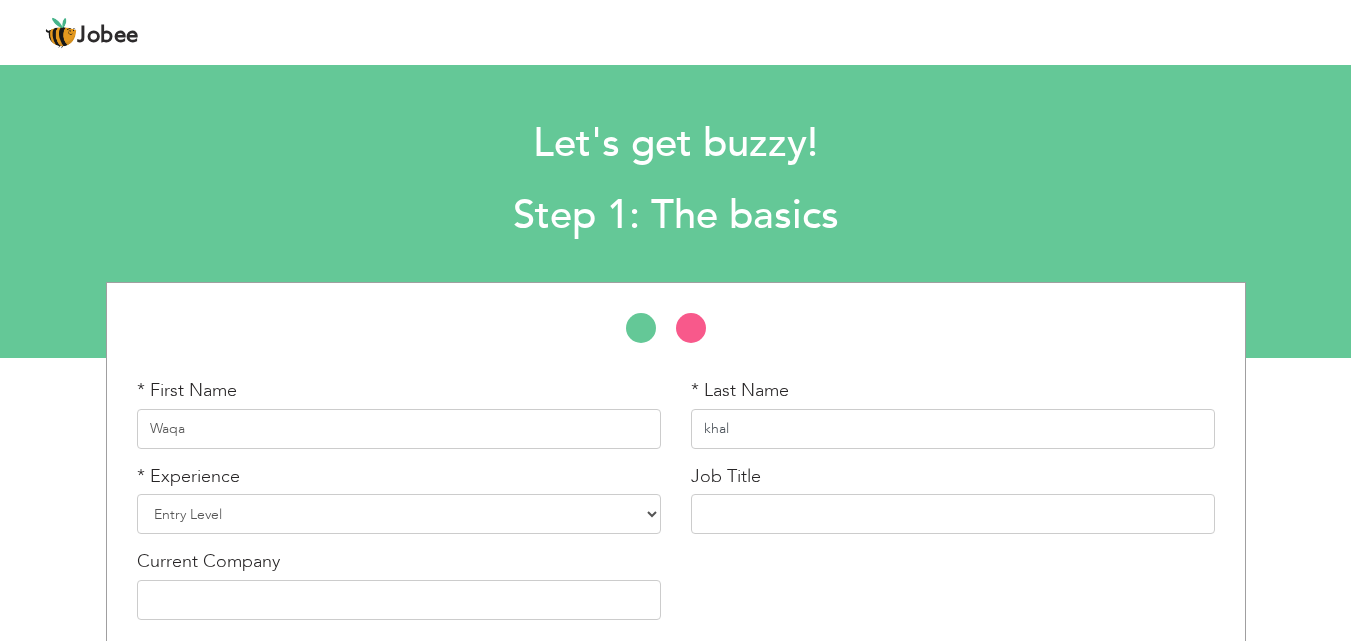 click on "khal" at bounding box center (953, 429) 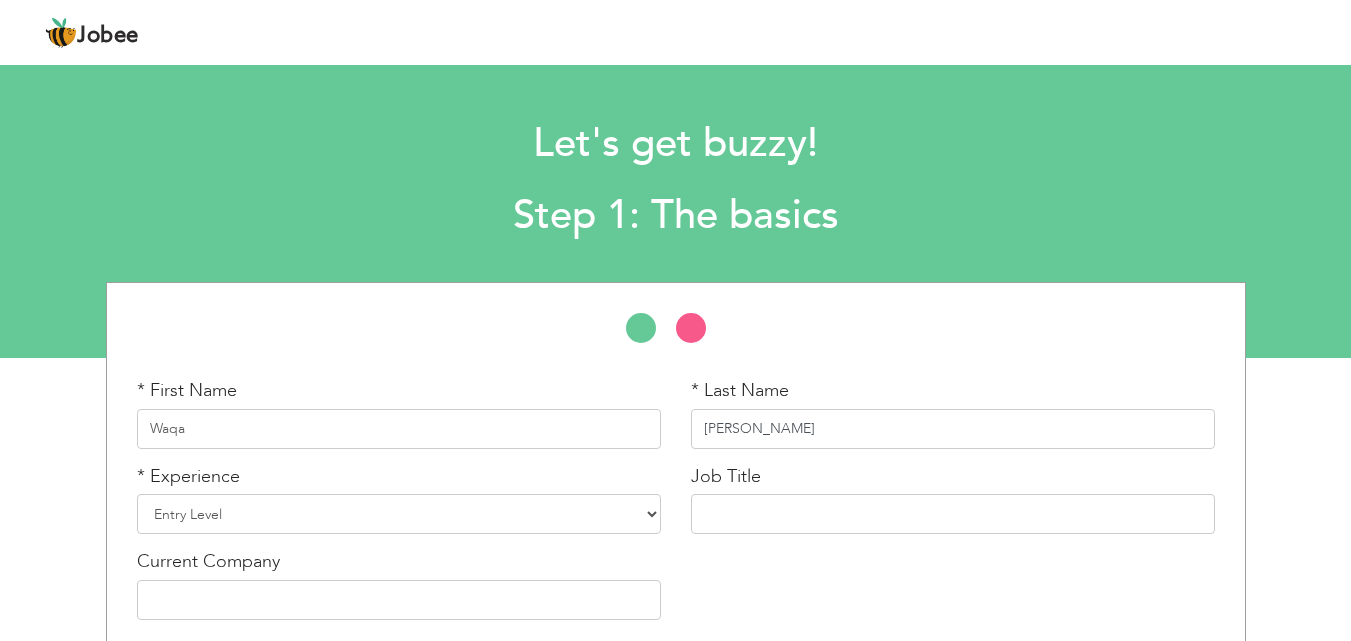 type on "khalid" 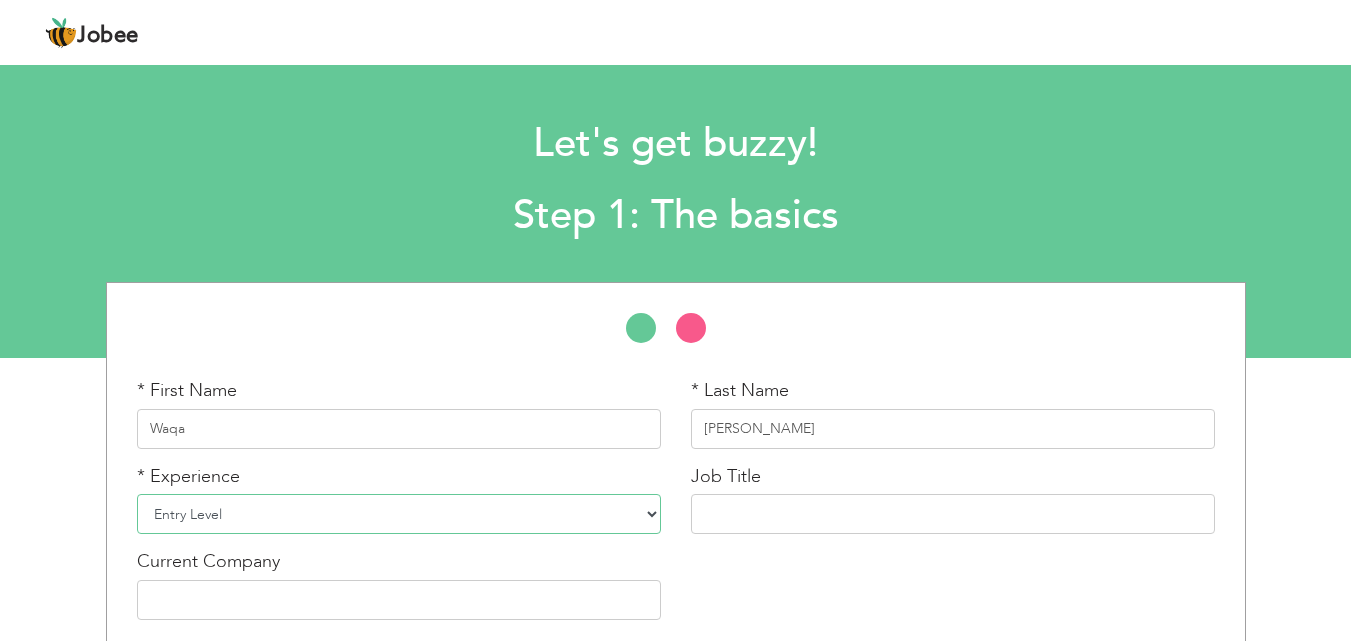 click on "Entry Level
Less than 1 Year
1 Year
2 Years
3 Years
4 Years
5 Years
6 Years
7 Years
8 Years
9 Years
10 Years
11 Years
12 Years
13 Years
14 Years
15 Years
16 Years
17 Years
18 Years
19 Years
20 Years
21 Years
22 Years
23 Years
24 Years
25 Years
26 Years
27 Years
28 Years
29 Years
30 Years
31 Years
32 Years
33 Years
34 Years
35 Years
More than 35 Years" at bounding box center [399, 514] 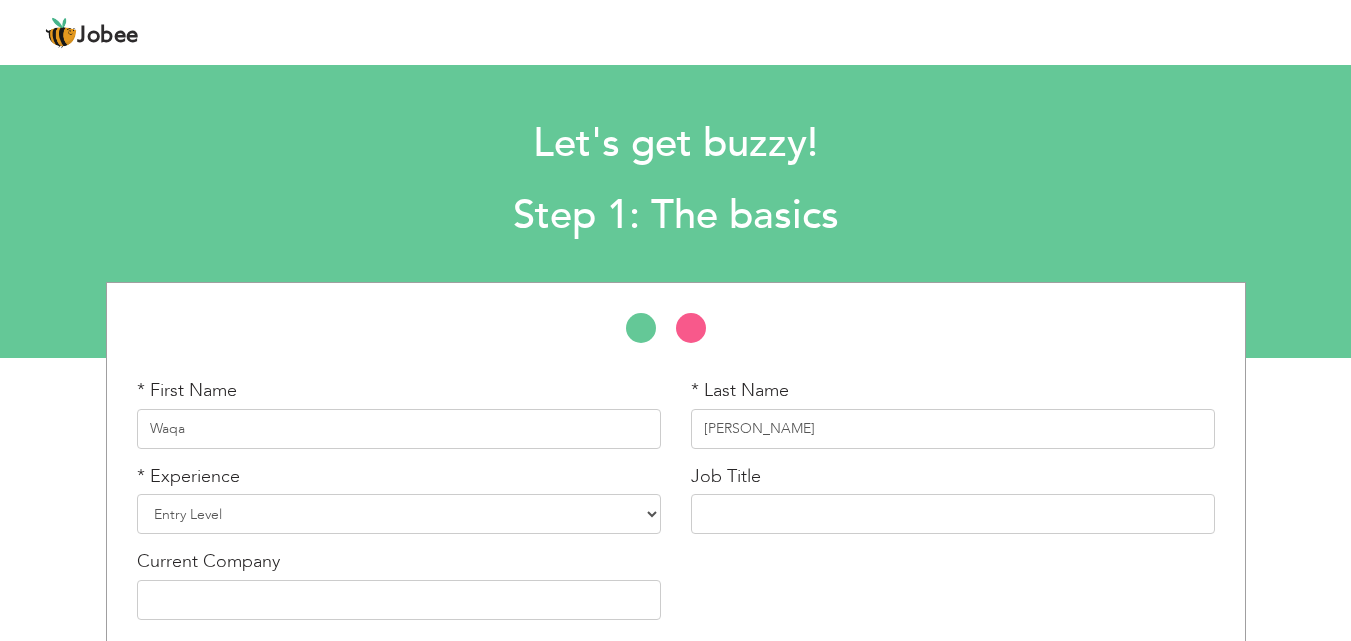click on "Current Company" at bounding box center [399, 584] 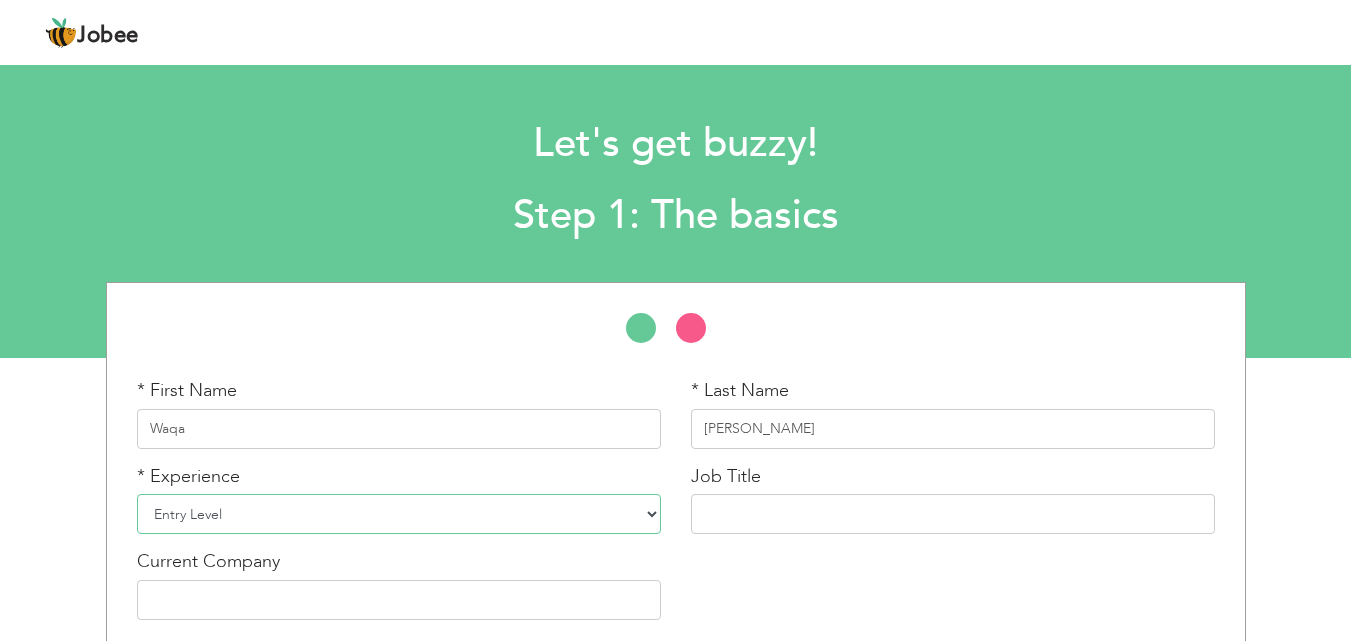 click on "Entry Level
Less than 1 Year
1 Year
2 Years
3 Years
4 Years
5 Years
6 Years
7 Years
8 Years
9 Years
10 Years
11 Years
12 Years
13 Years
14 Years
15 Years
16 Years
17 Years
18 Years
19 Years
20 Years
21 Years
22 Years
23 Years
24 Years
25 Years
26 Years
27 Years
28 Years
29 Years
30 Years
31 Years
32 Years
33 Years
34 Years
35 Years
More than 35 Years" at bounding box center [399, 514] 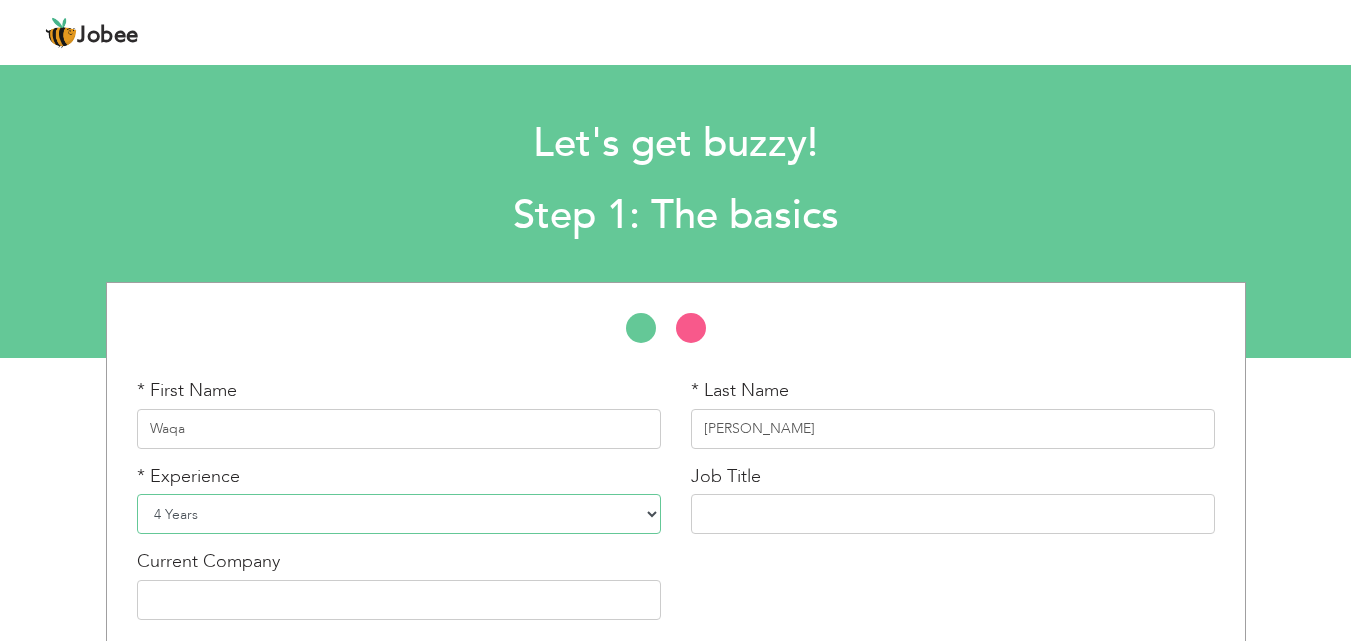 click on "Entry Level
Less than 1 Year
1 Year
2 Years
3 Years
4 Years
5 Years
6 Years
7 Years
8 Years
9 Years
10 Years
11 Years
12 Years
13 Years
14 Years
15 Years
16 Years
17 Years
18 Years
19 Years
20 Years
21 Years
22 Years
23 Years
24 Years
25 Years
26 Years
27 Years
28 Years
29 Years
30 Years
31 Years
32 Years
33 Years
34 Years
35 Years
More than 35 Years" at bounding box center (399, 514) 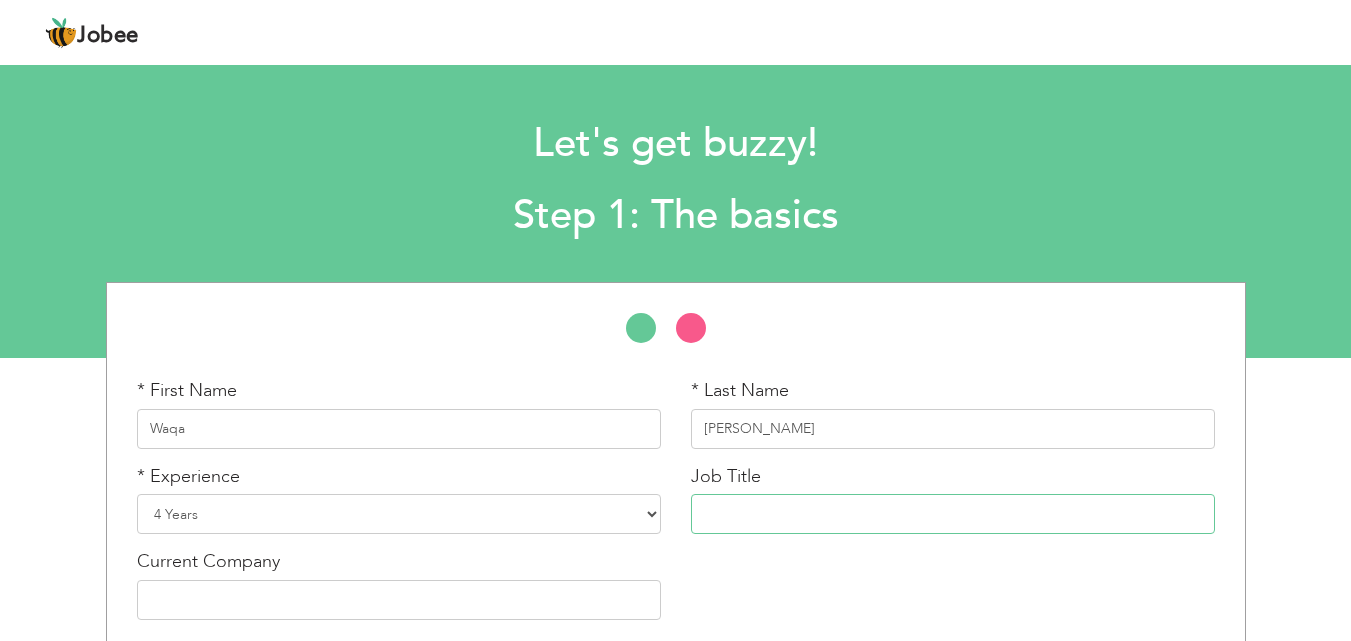 click at bounding box center [953, 514] 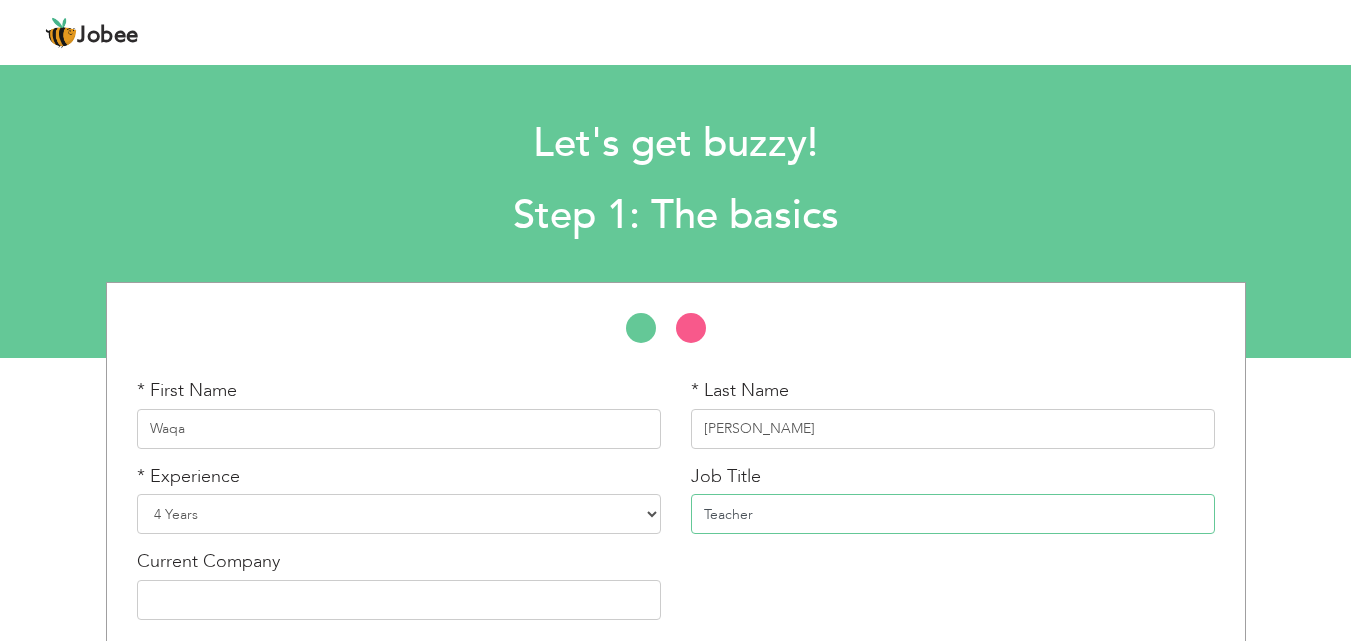 scroll, scrollTop: 85, scrollLeft: 0, axis: vertical 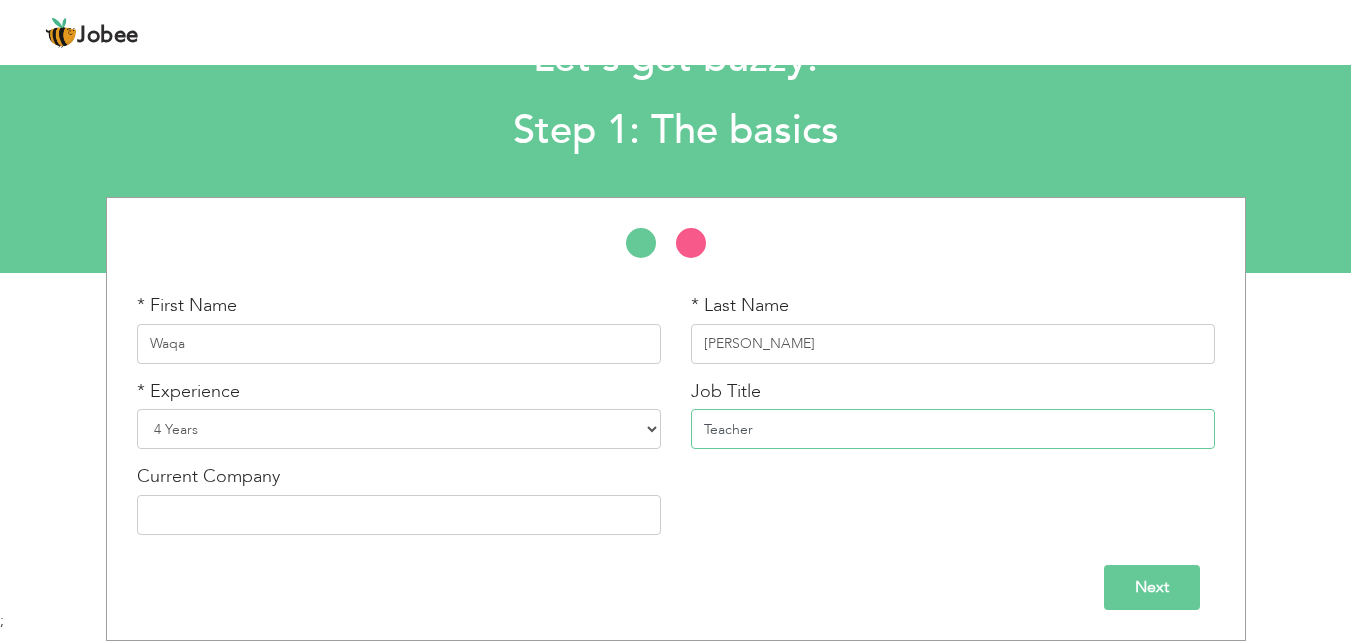 type on "Teacher" 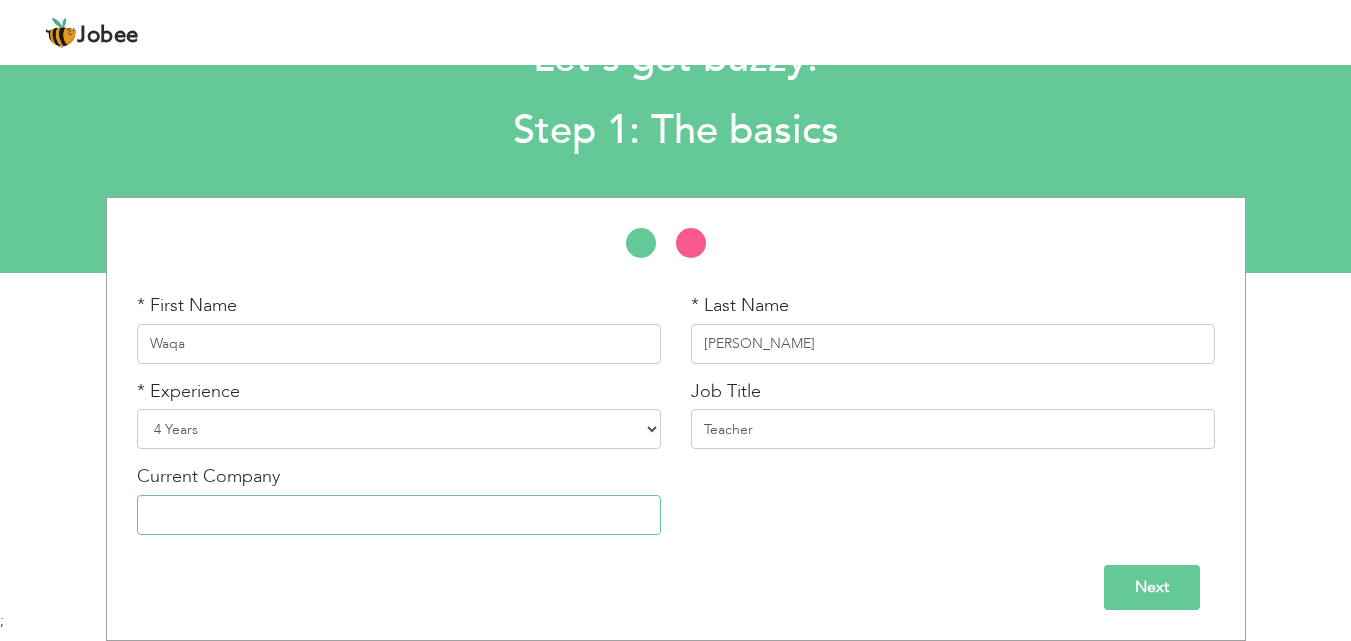 click at bounding box center (399, 515) 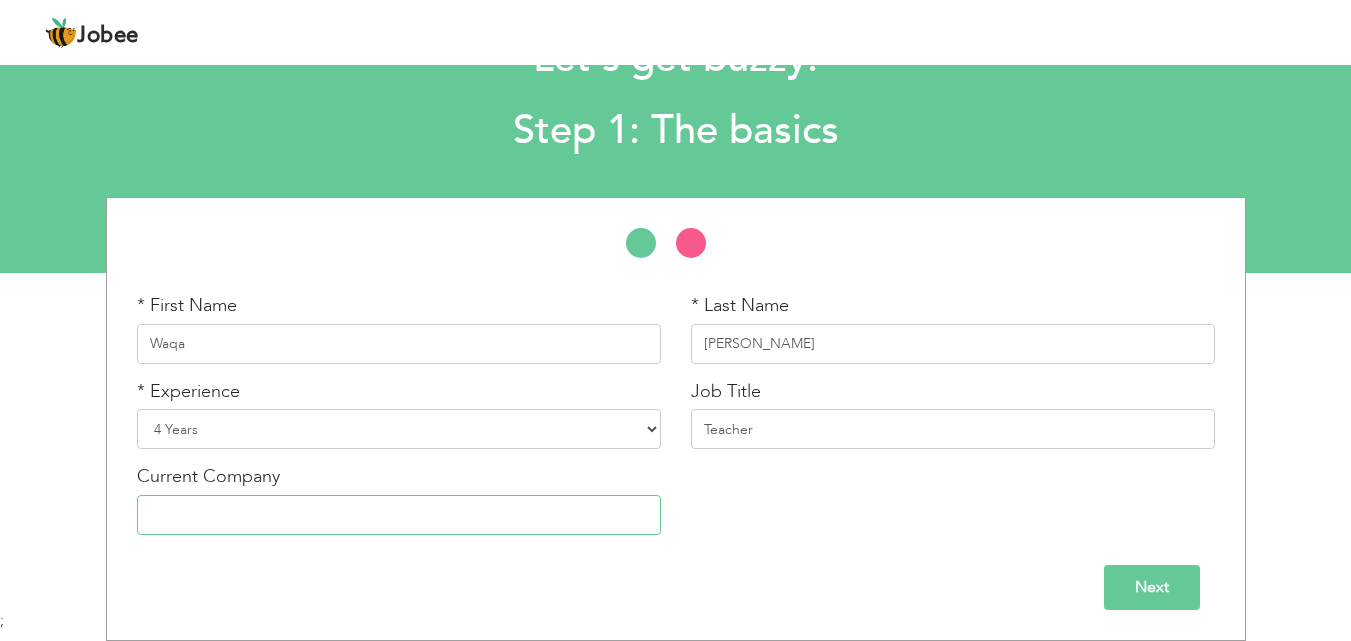 click at bounding box center (399, 515) 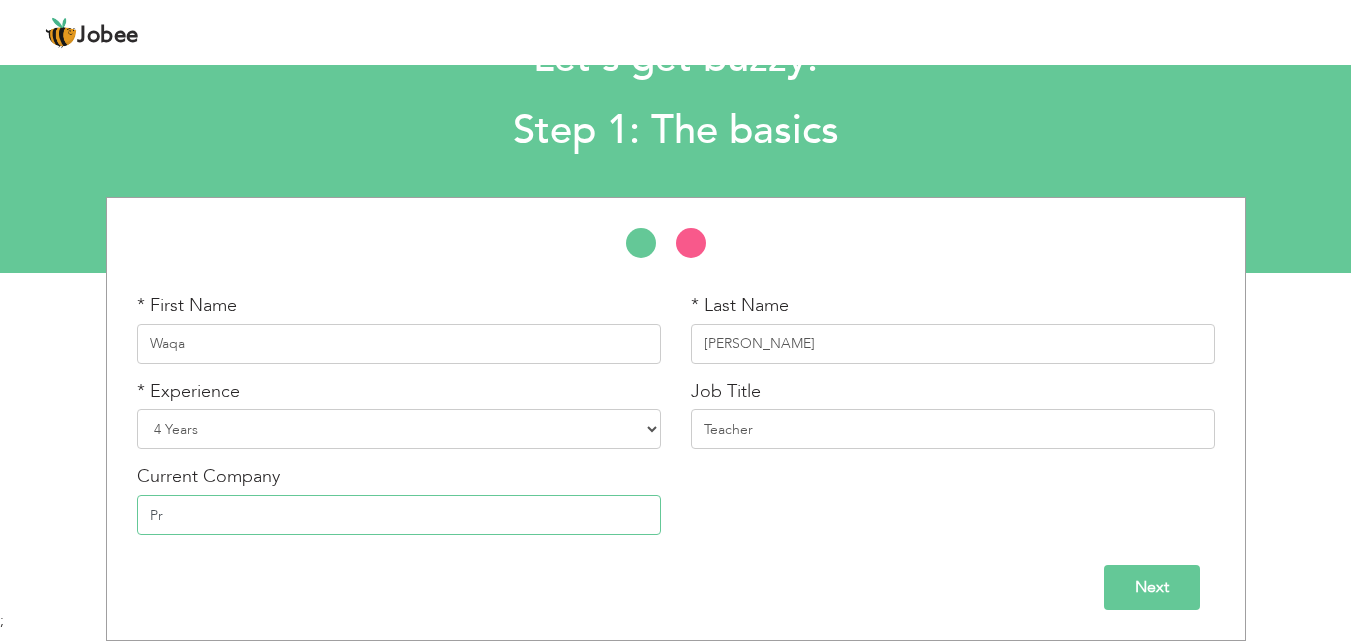 type on "P" 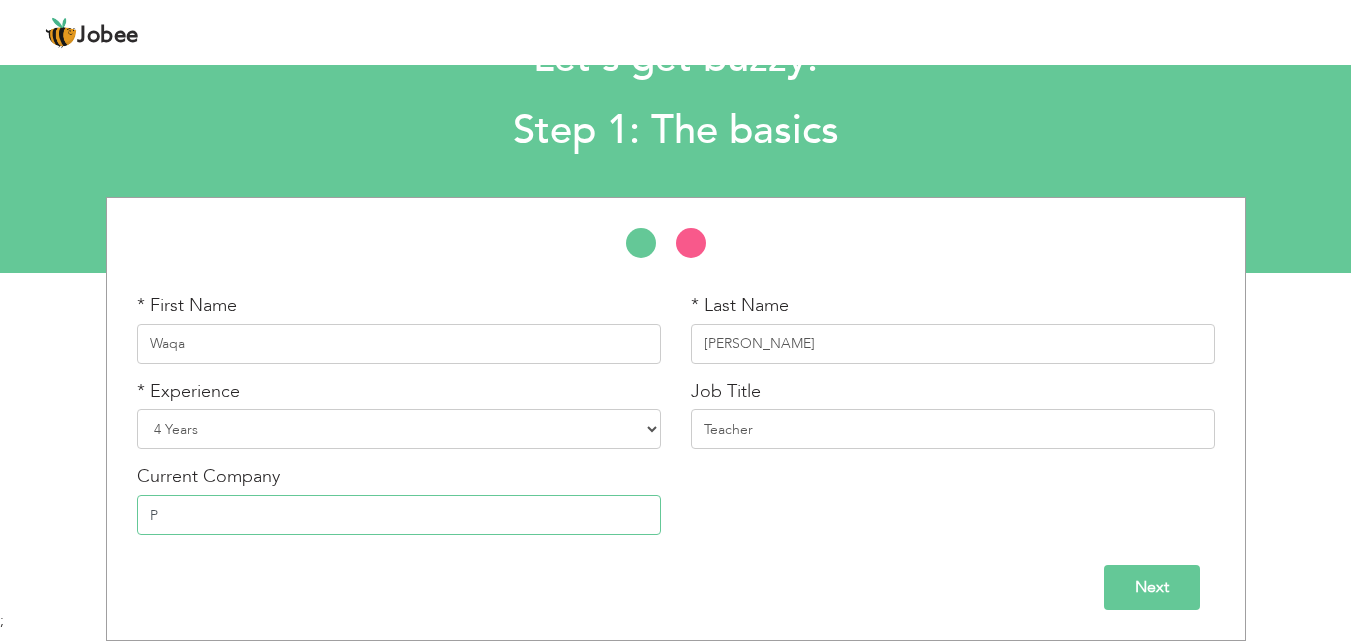 type 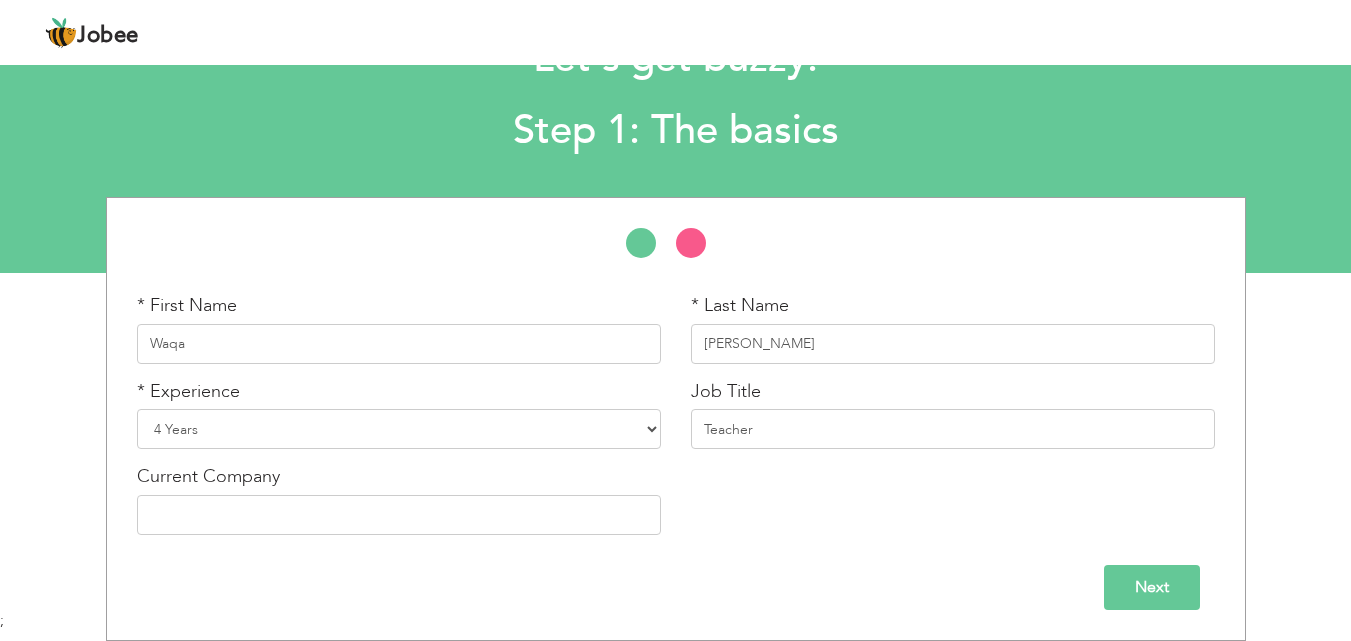 click on "Next" at bounding box center [1152, 587] 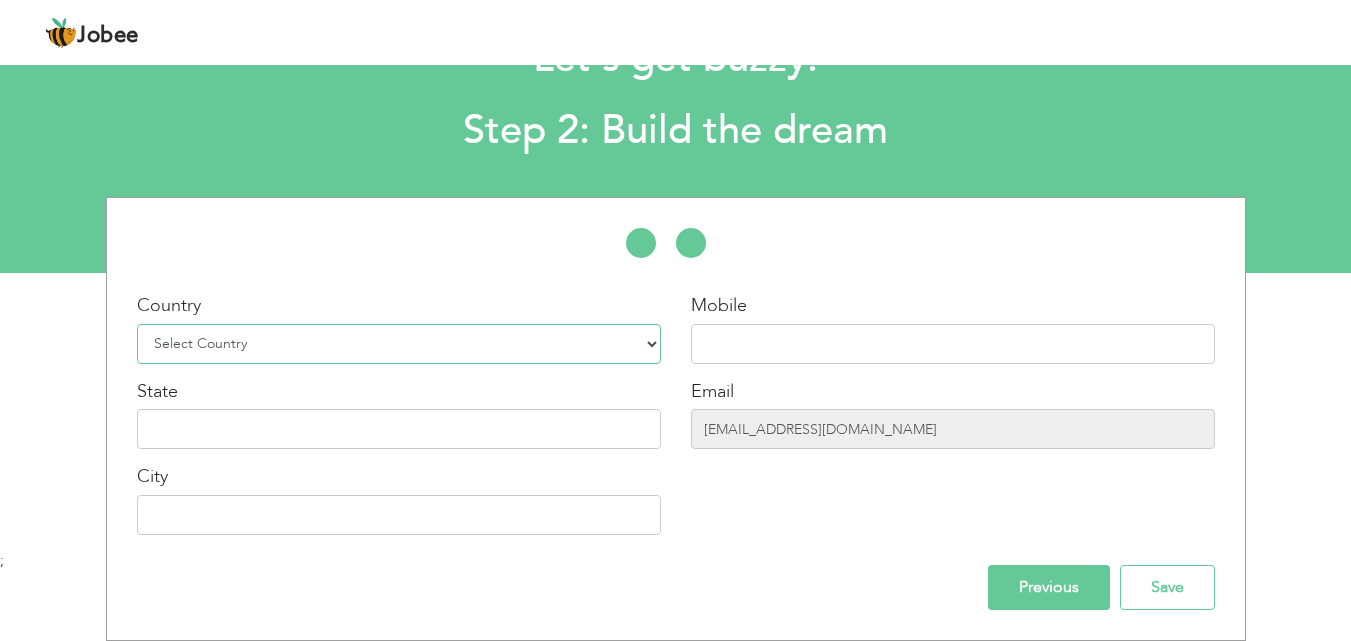 click on "Select Country
Afghanistan
Albania
Algeria
American Samoa
Andorra
Angola
Anguilla
Antarctica
Antigua and Barbuda
Argentina
Armenia
Aruba
Australia
Austria
Azerbaijan
Bahamas
Bahrain
Bangladesh
Barbados
Belarus
Belgium
Belize
Benin
Bermuda
Bhutan
Bolivia
Bosnia-Herzegovina
Botswana
Bouvet Island
Brazil
British Indian Ocean Territory
Brunei Darussalam
Bulgaria
Burkina Faso
Burundi
Cambodia
Cameroon
Canada
Cape Verde
Cayman Islands
Central African Republic
Chad
Chile
China
Christmas Island
Cocos (Keeling) Islands
Colombia
Comoros
Congo
Congo, Dem. Republic
Cook Islands
Costa Rica
Croatia
Cuba
Cyprus
Czech Rep
Denmark
Djibouti
Dominica
Dominican Republic
Ecuador
Egypt
El Salvador
Equatorial Guinea
Eritrea
Estonia
Ethiopia
European Union
Falkland Islands (Malvinas)
Faroe Islands
Fiji
Finland
France
French Guiana
French Southern Territories
Gabon
Gambia
Georgia" at bounding box center [399, 344] 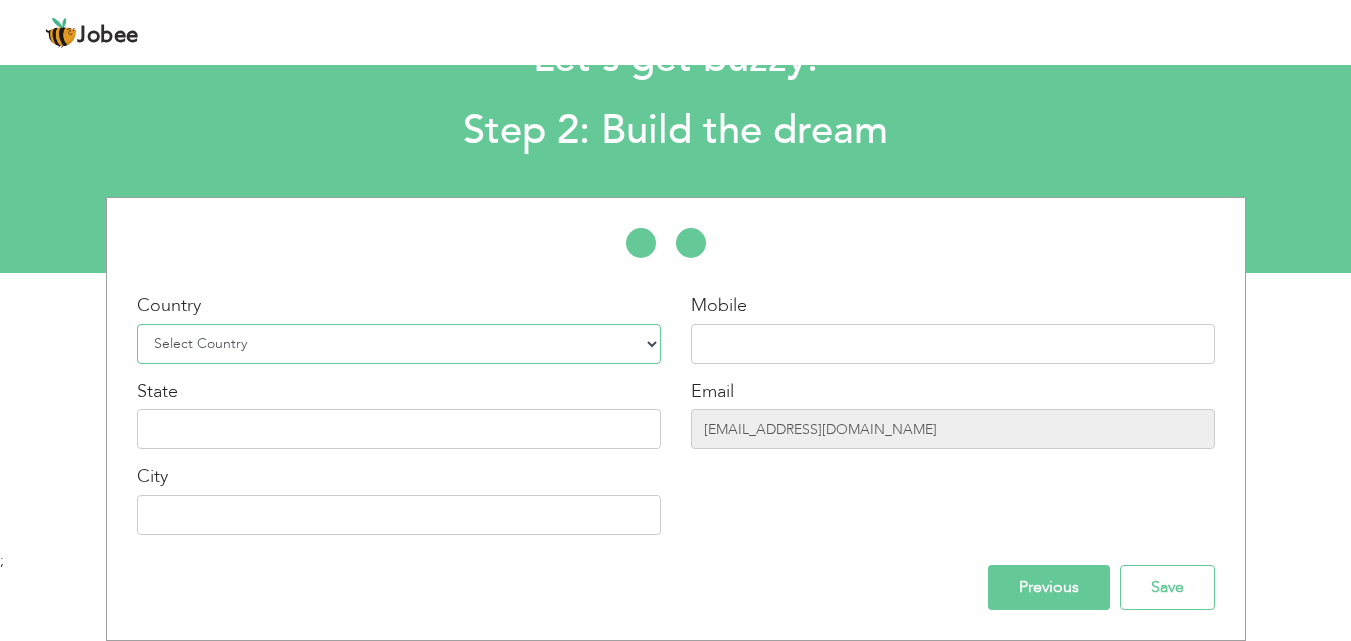 select on "166" 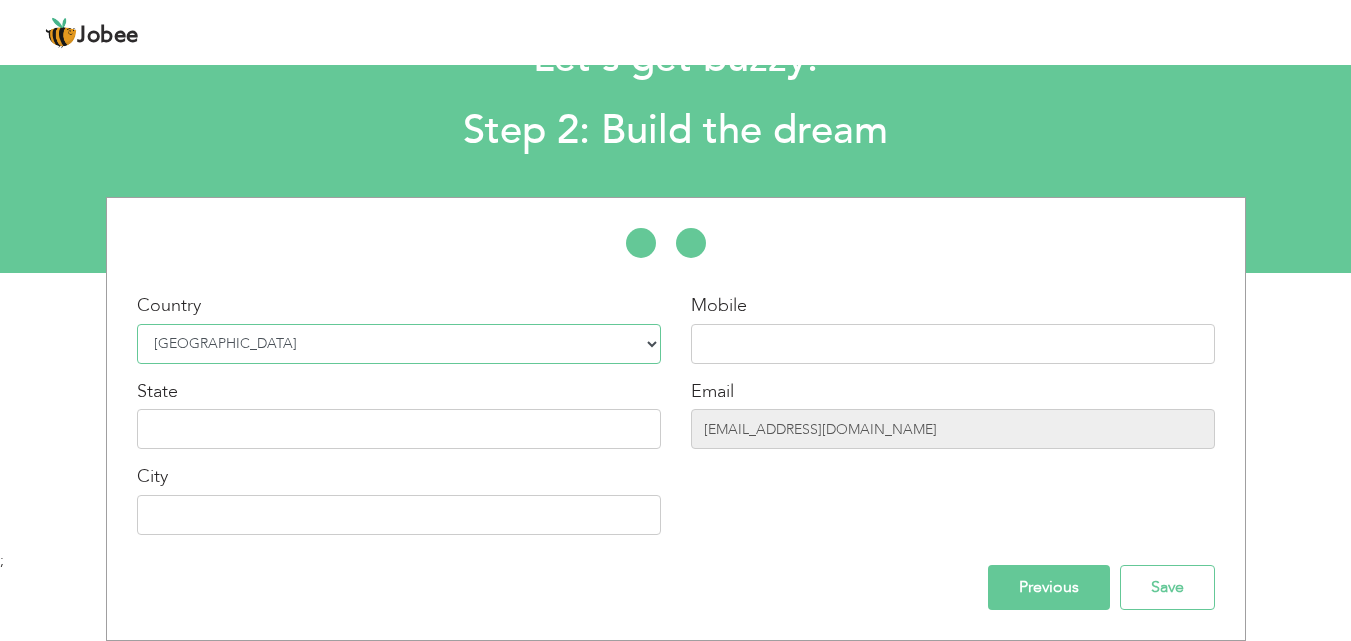 click on "Select Country
Afghanistan
Albania
Algeria
American Samoa
Andorra
Angola
Anguilla
Antarctica
Antigua and Barbuda
Argentina
Armenia
Aruba
Australia
Austria
Azerbaijan
Bahamas
Bahrain
Bangladesh
Barbados
Belarus
Belgium
Belize
Benin
Bermuda
Bhutan
Bolivia
Bosnia-Herzegovina
Botswana
Bouvet Island
Brazil
British Indian Ocean Territory
Brunei Darussalam
Bulgaria
Burkina Faso
Burundi
Cambodia
Cameroon
Canada
Cape Verde
Cayman Islands
Central African Republic
Chad
Chile
China
Christmas Island
Cocos (Keeling) Islands
Colombia
Comoros
Congo
Congo, Dem. Republic
Cook Islands
Costa Rica
Croatia
Cuba
Cyprus
Czech Rep
Denmark
Djibouti
Dominica
Dominican Republic
Ecuador
Egypt
El Salvador
Equatorial Guinea
Eritrea
Estonia
Ethiopia
European Union
Falkland Islands (Malvinas)
Faroe Islands
Fiji
Finland
France
French Guiana
French Southern Territories
Gabon
Gambia
Georgia" at bounding box center (399, 344) 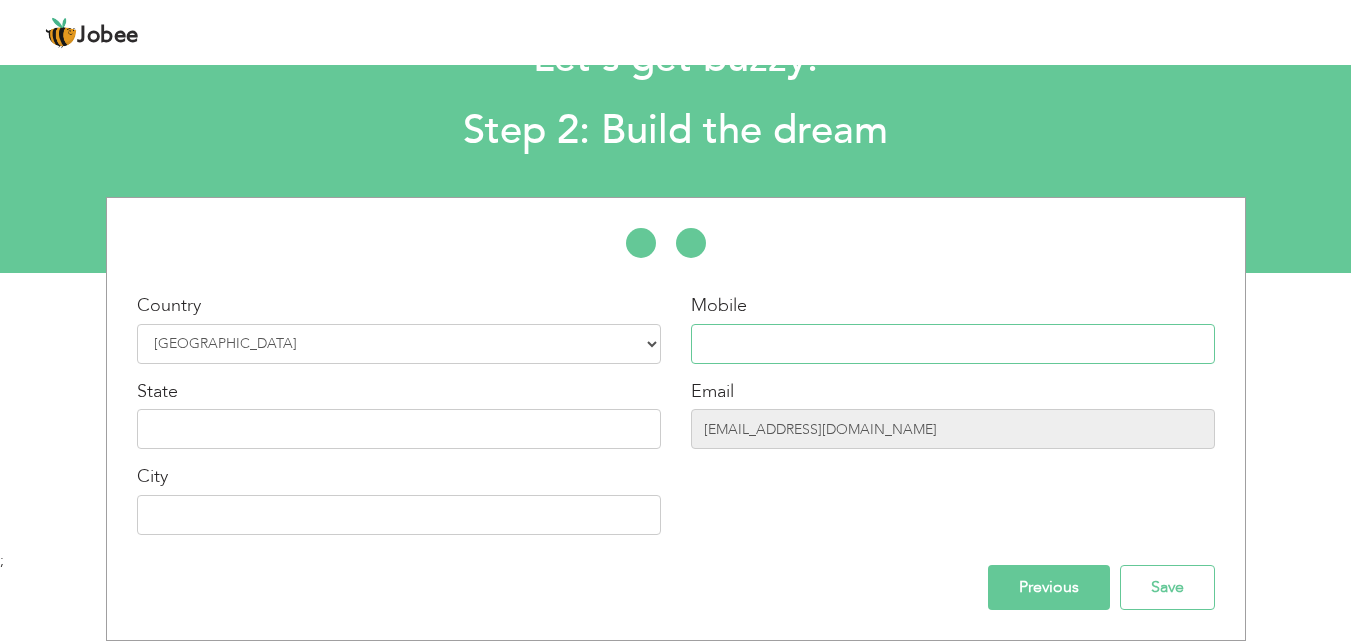 click at bounding box center [953, 344] 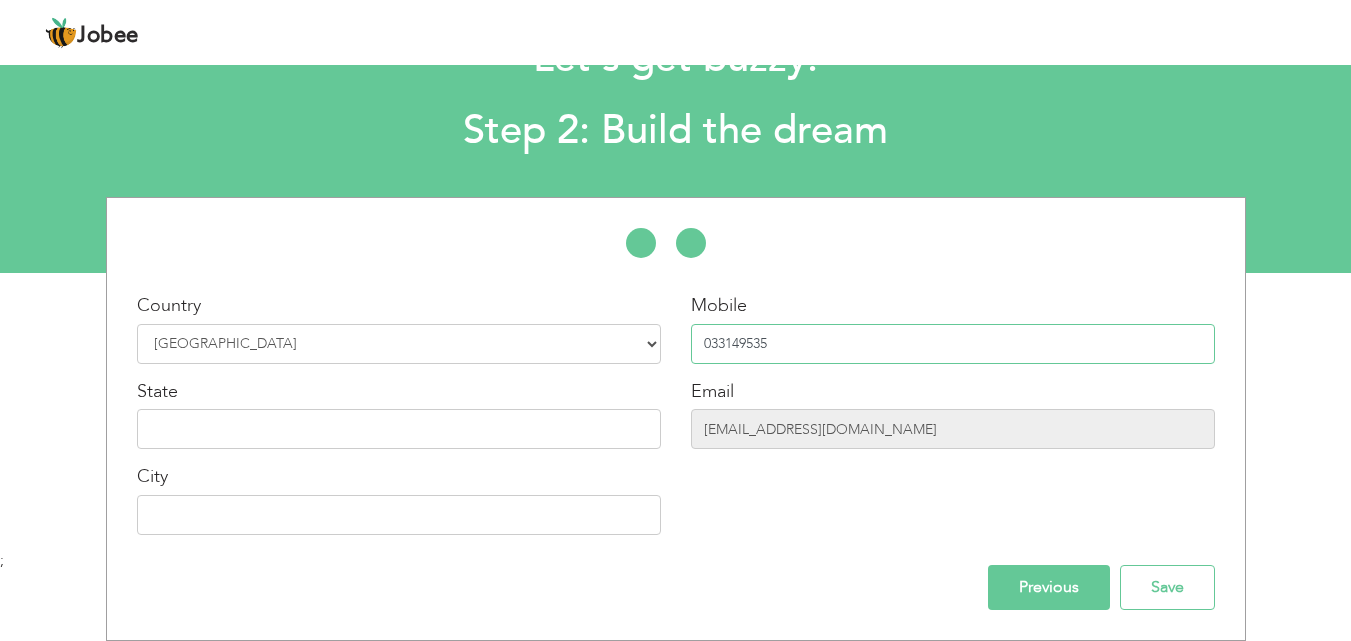 type on "033149535" 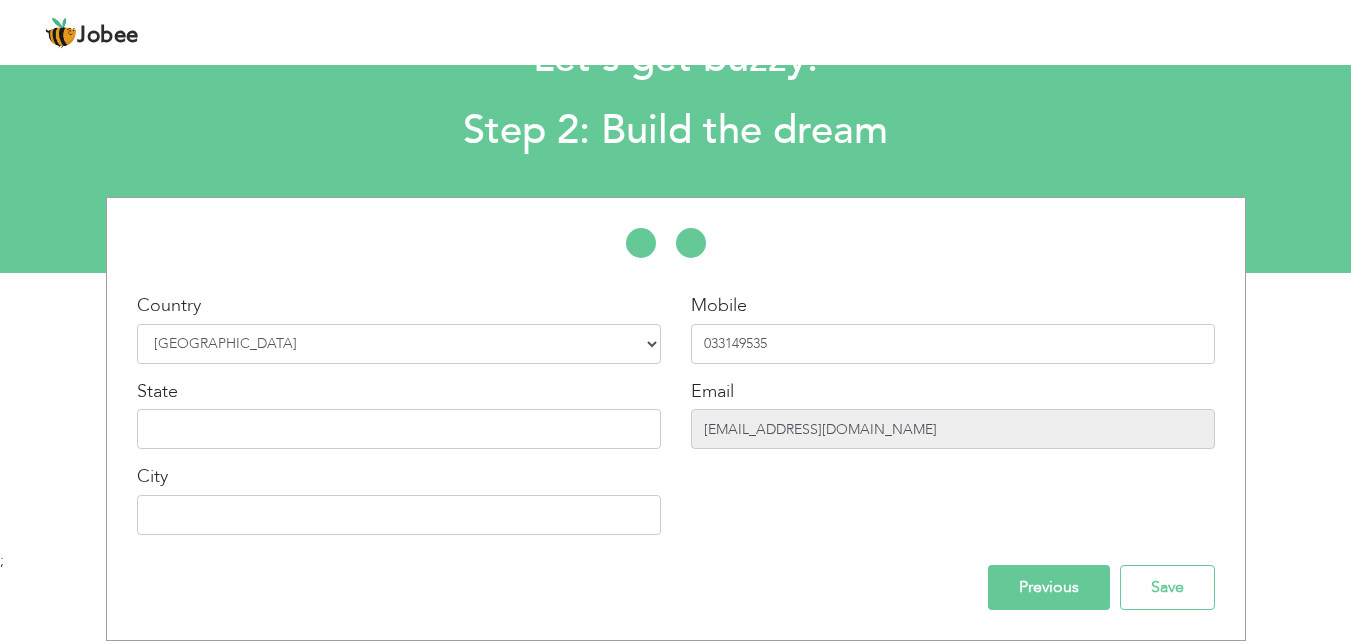 click on "leezhelena@gmail.com" at bounding box center (953, 429) 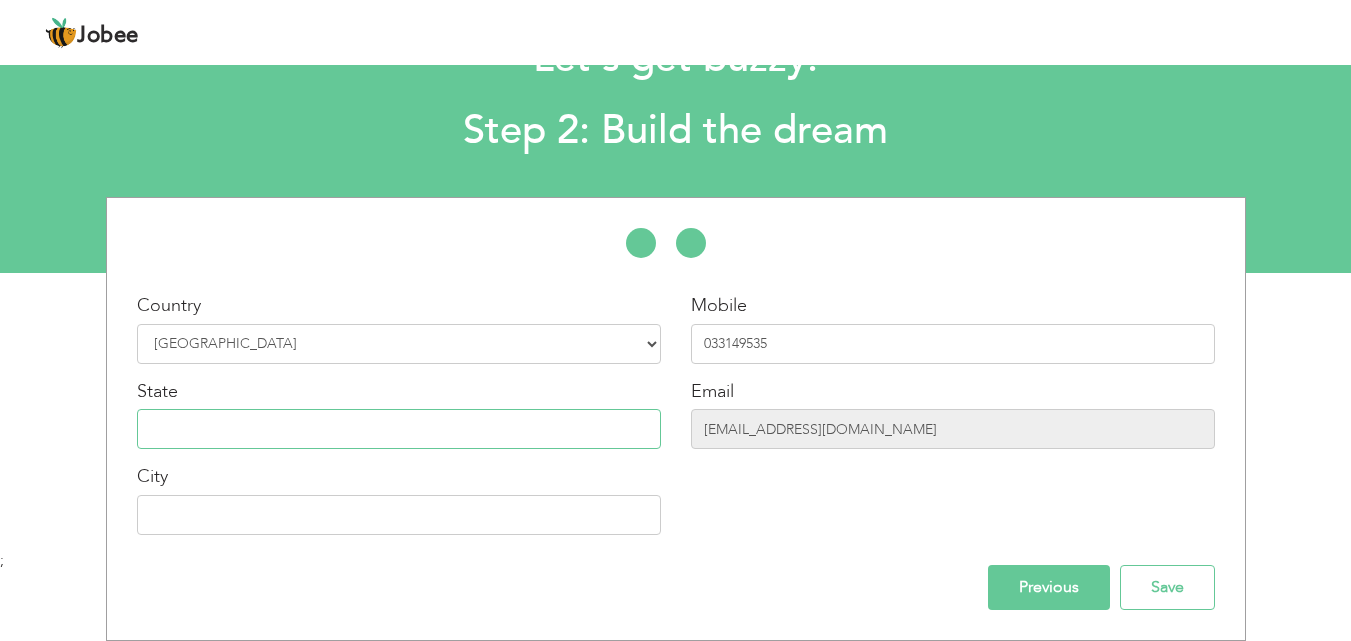 click at bounding box center [399, 429] 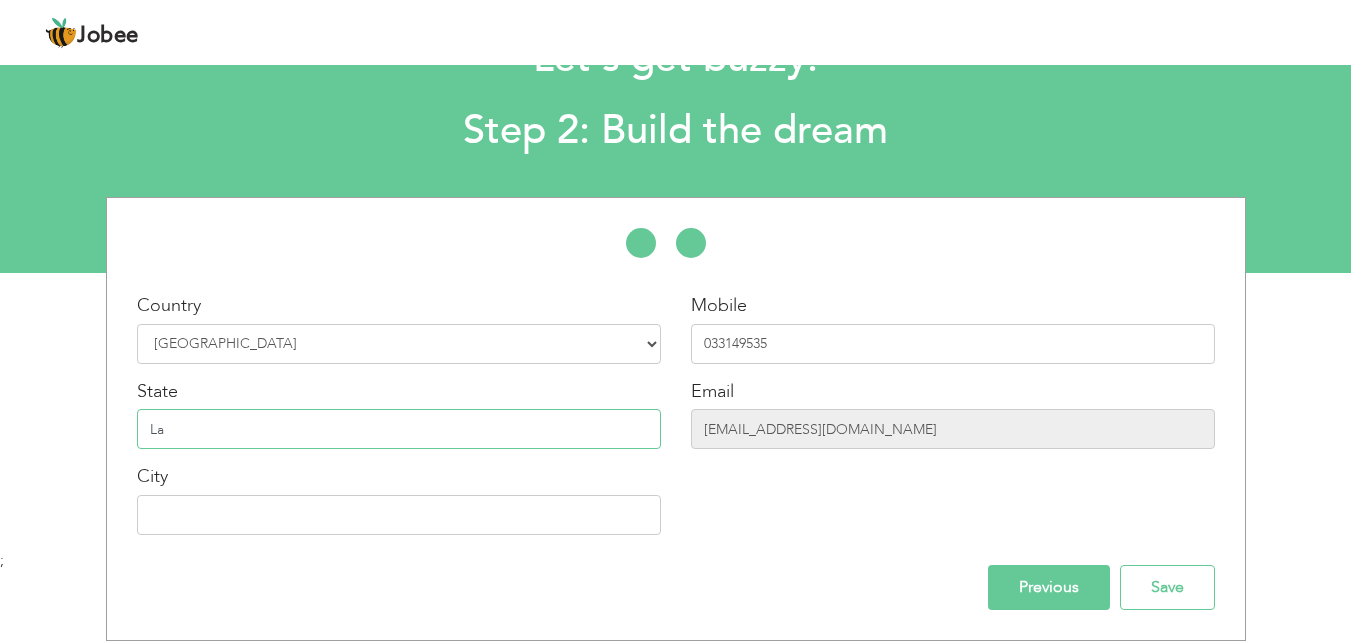 type on "L" 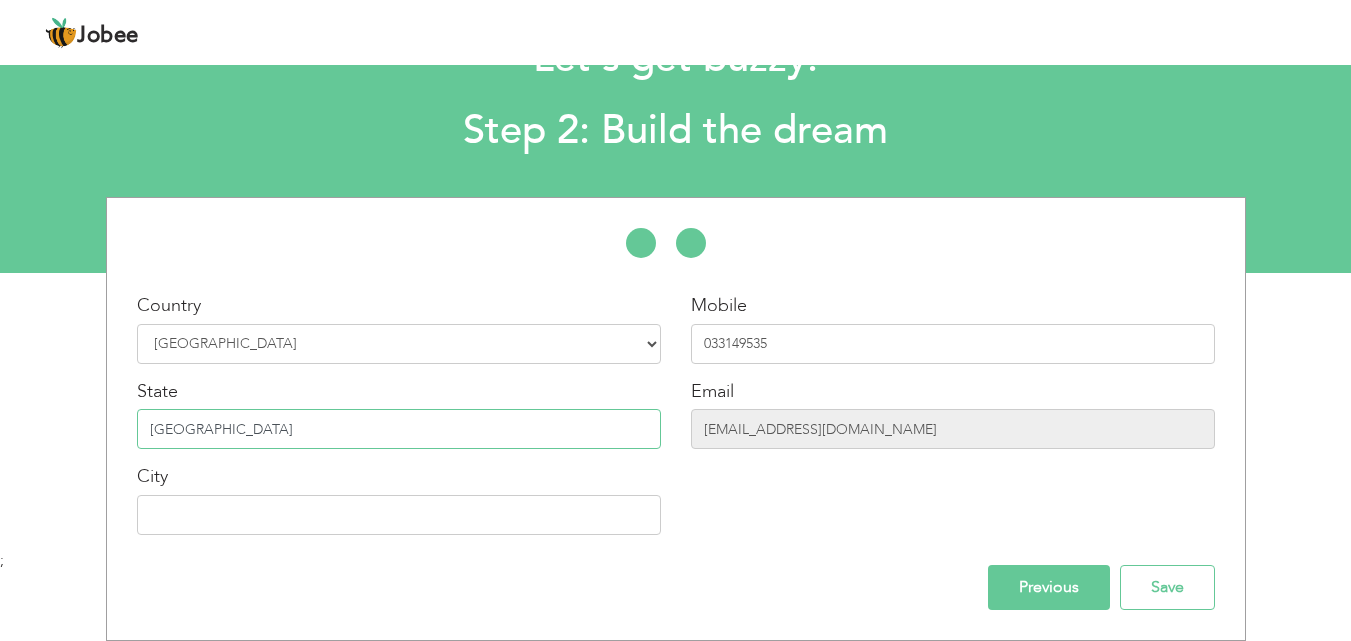 type on "[GEOGRAPHIC_DATA]" 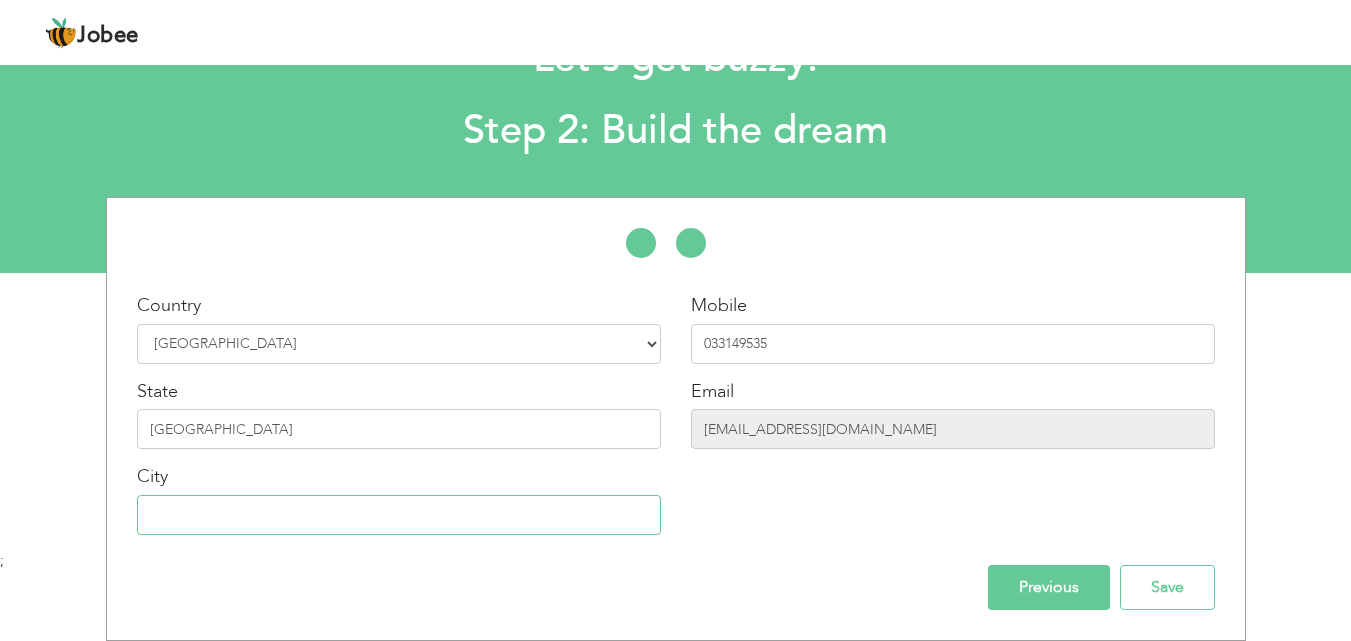 click at bounding box center (399, 515) 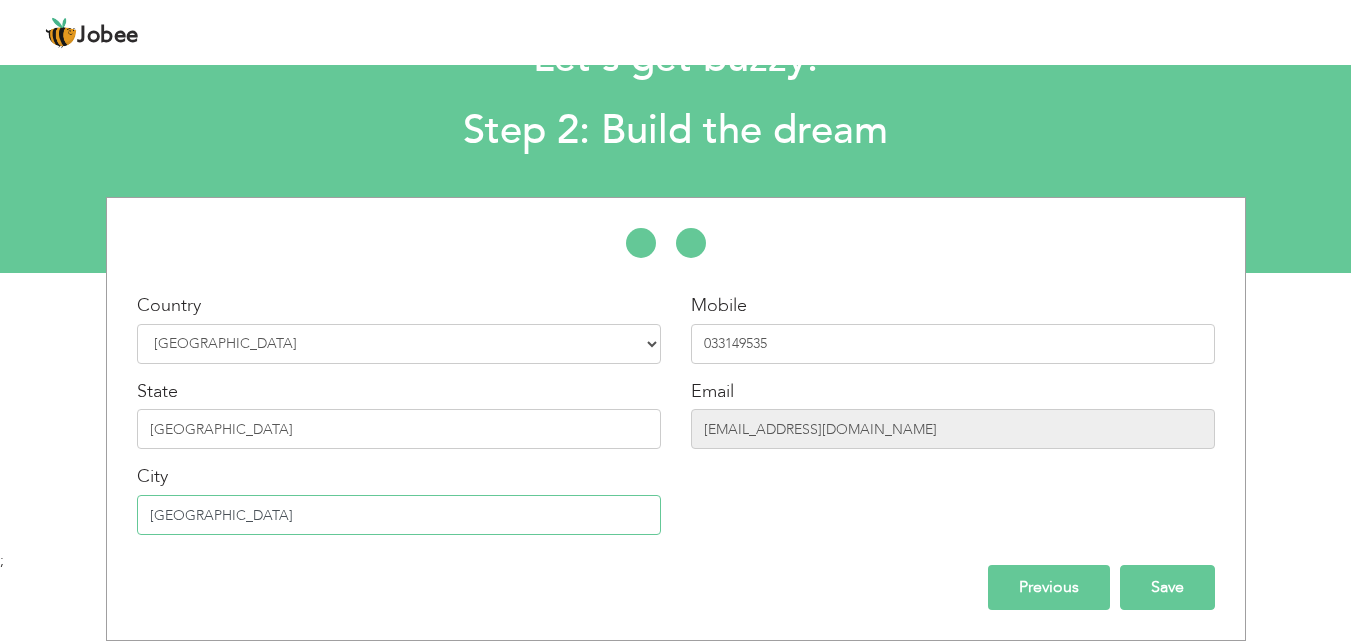 type on "[GEOGRAPHIC_DATA]" 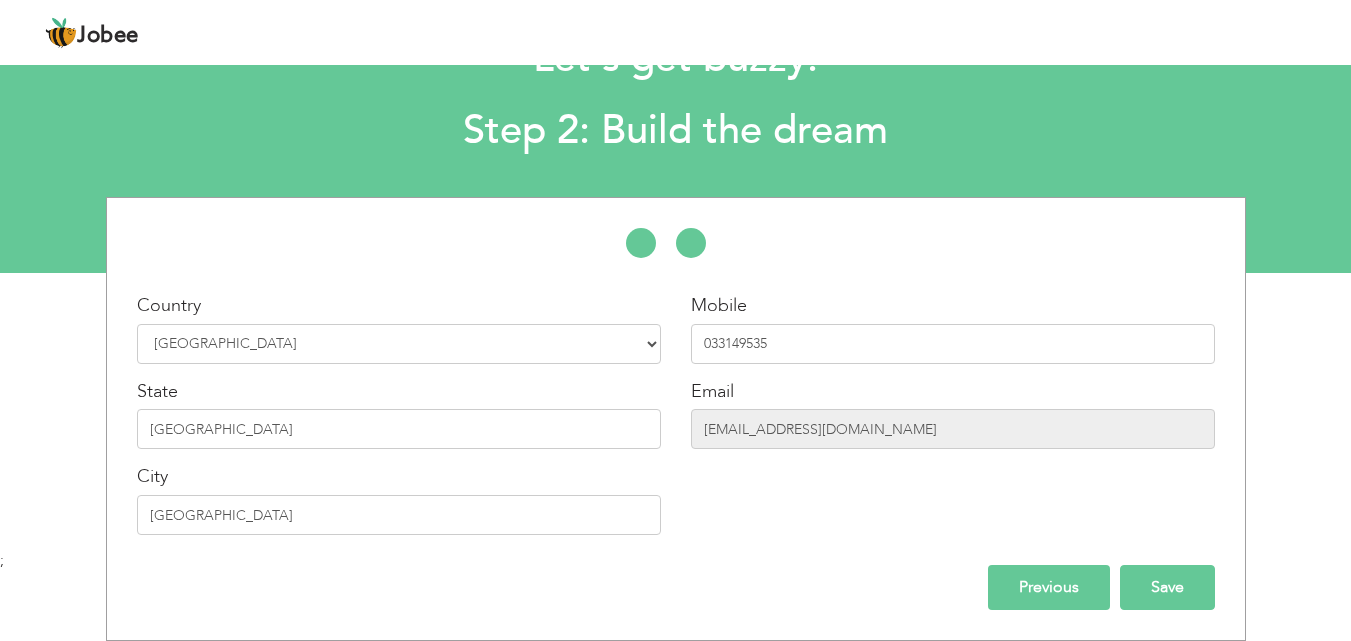 click on "Save" at bounding box center (1167, 587) 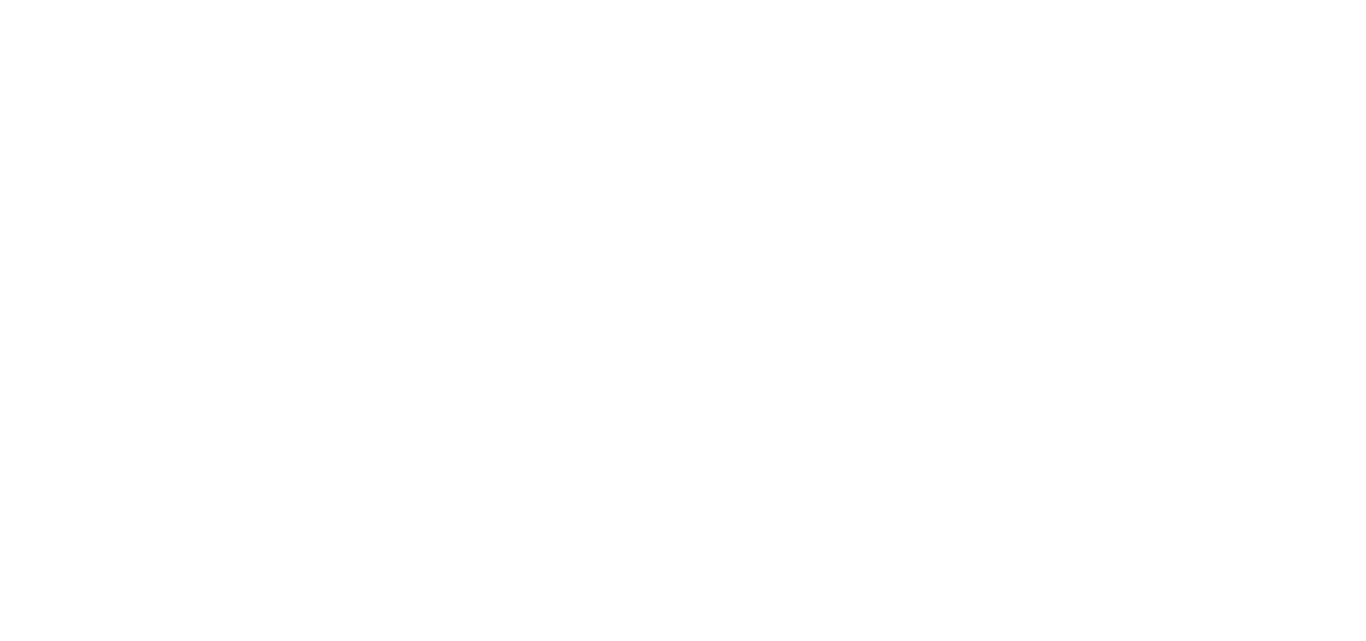 scroll, scrollTop: 0, scrollLeft: 0, axis: both 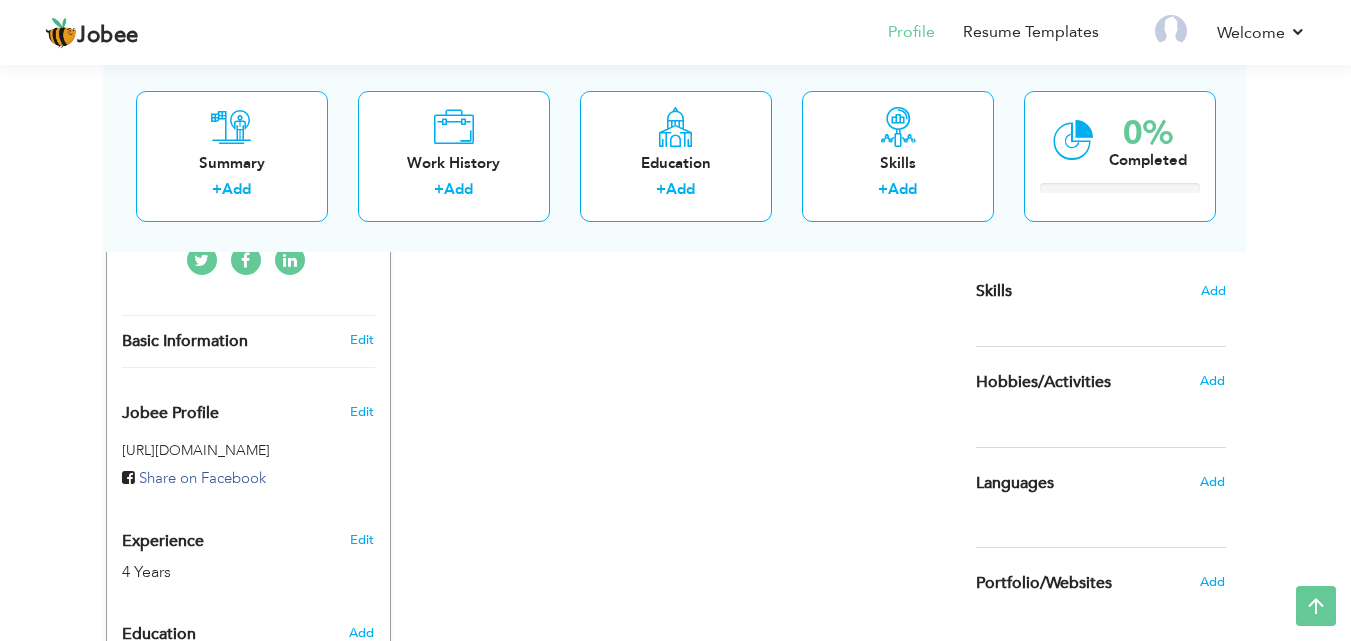 drag, startPoint x: 1363, startPoint y: 274, endPoint x: 1361, endPoint y: 487, distance: 213.00938 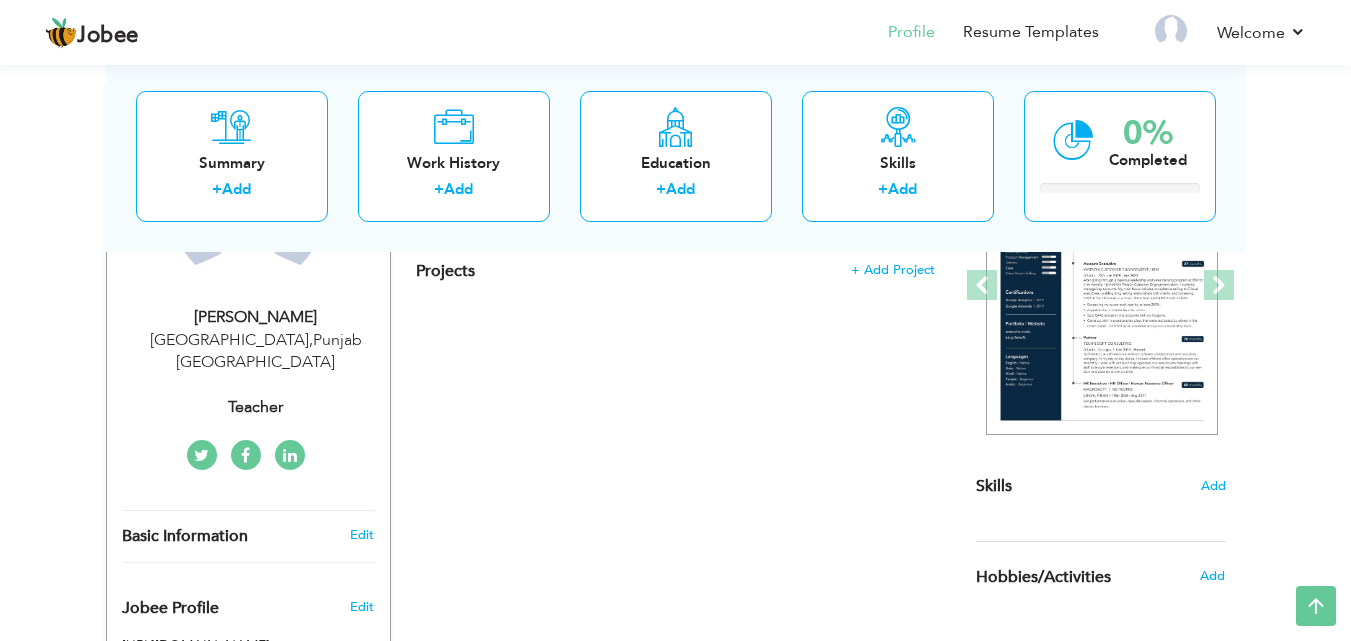 scroll, scrollTop: 264, scrollLeft: 0, axis: vertical 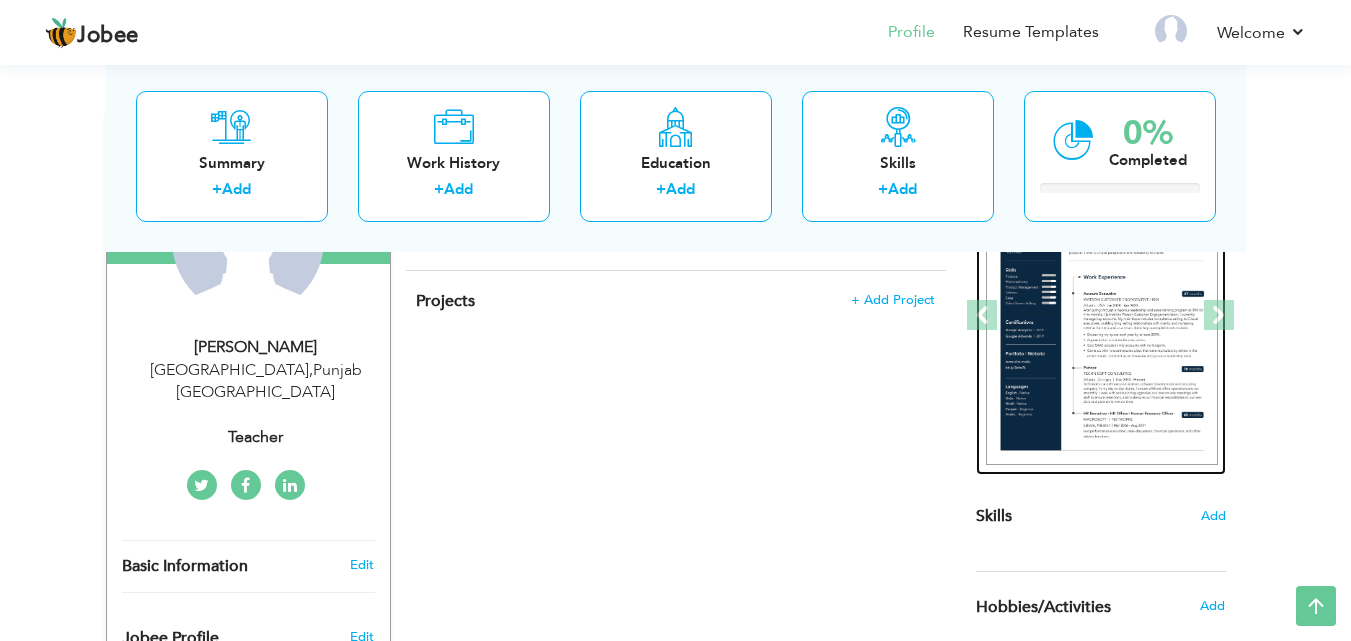 click at bounding box center [1102, 316] 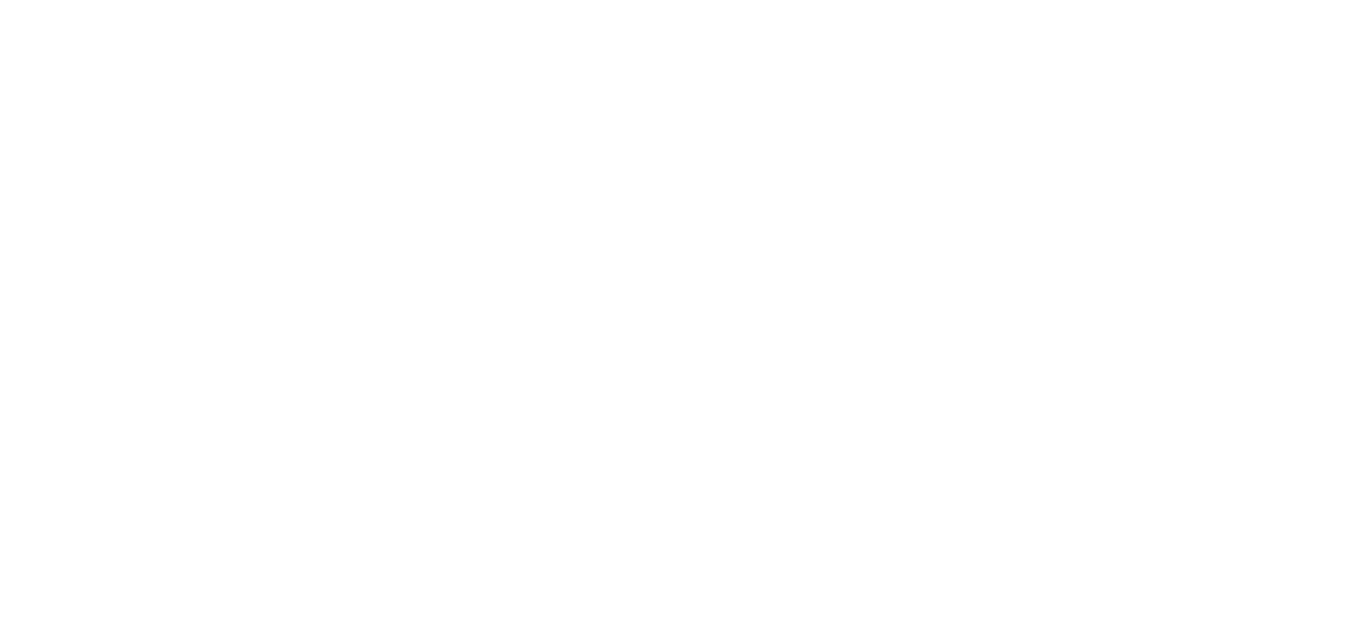 scroll, scrollTop: 0, scrollLeft: 0, axis: both 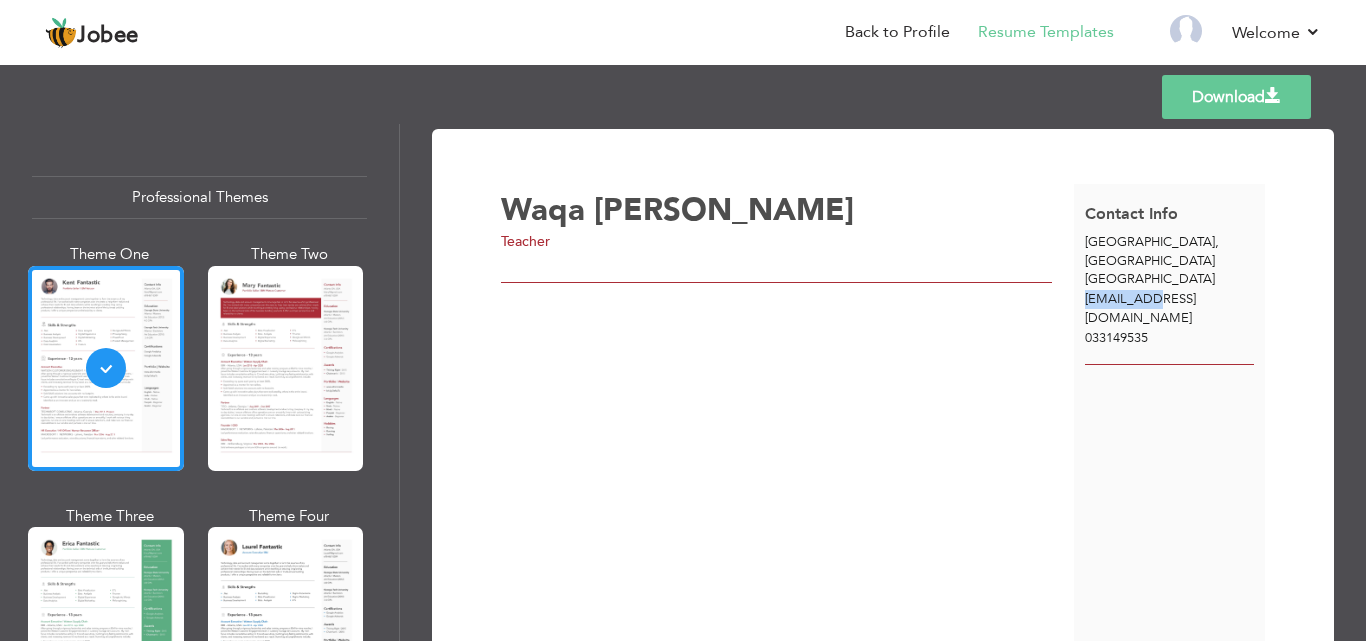 drag, startPoint x: 1141, startPoint y: 282, endPoint x: 1079, endPoint y: 282, distance: 62 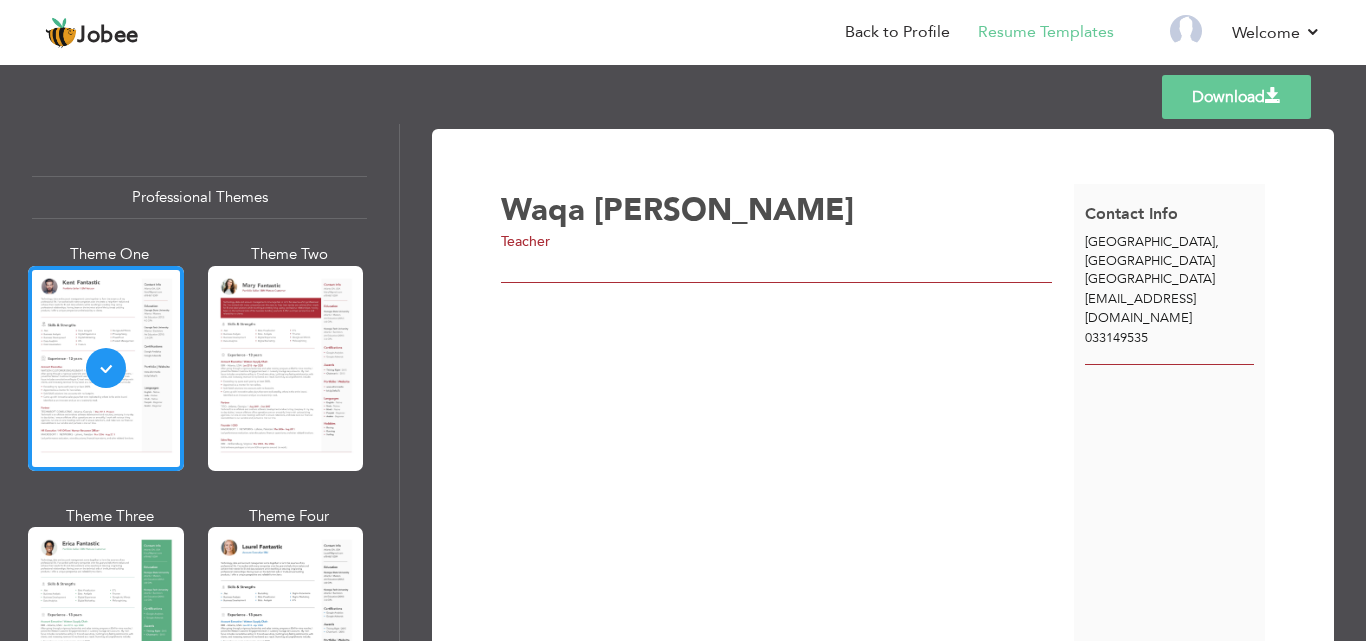 click on "Waqa   khalid
Teacher" at bounding box center (787, 424) 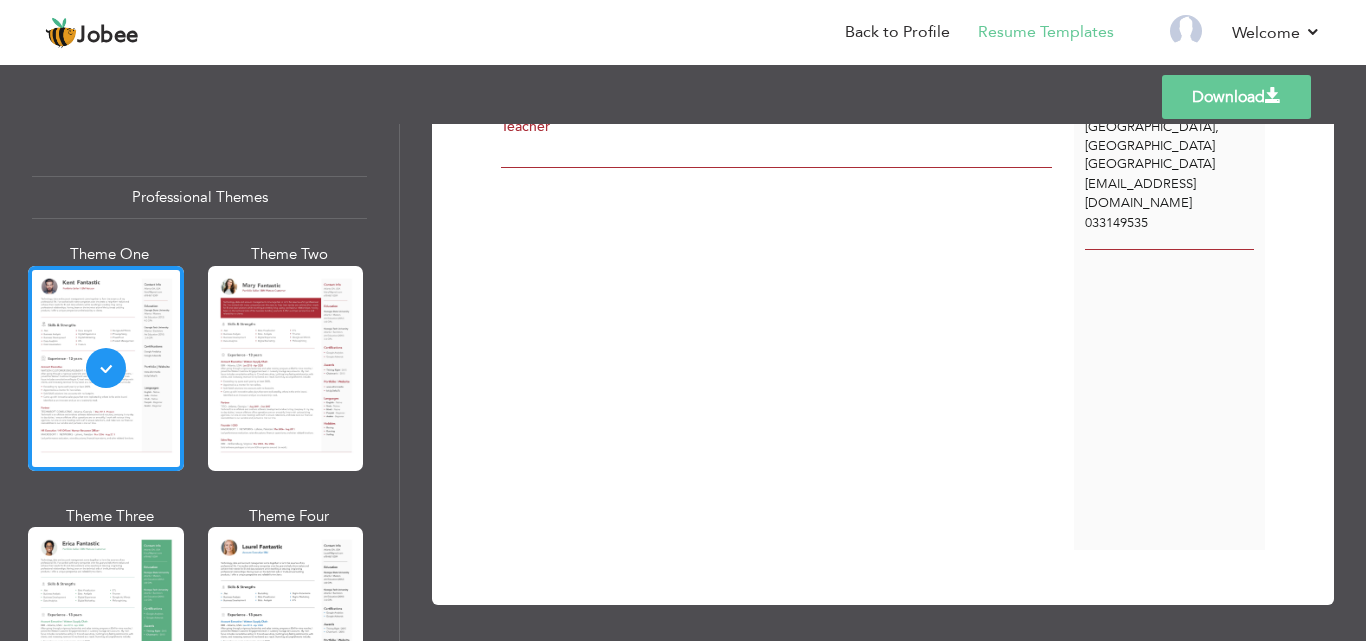 scroll, scrollTop: 121, scrollLeft: 0, axis: vertical 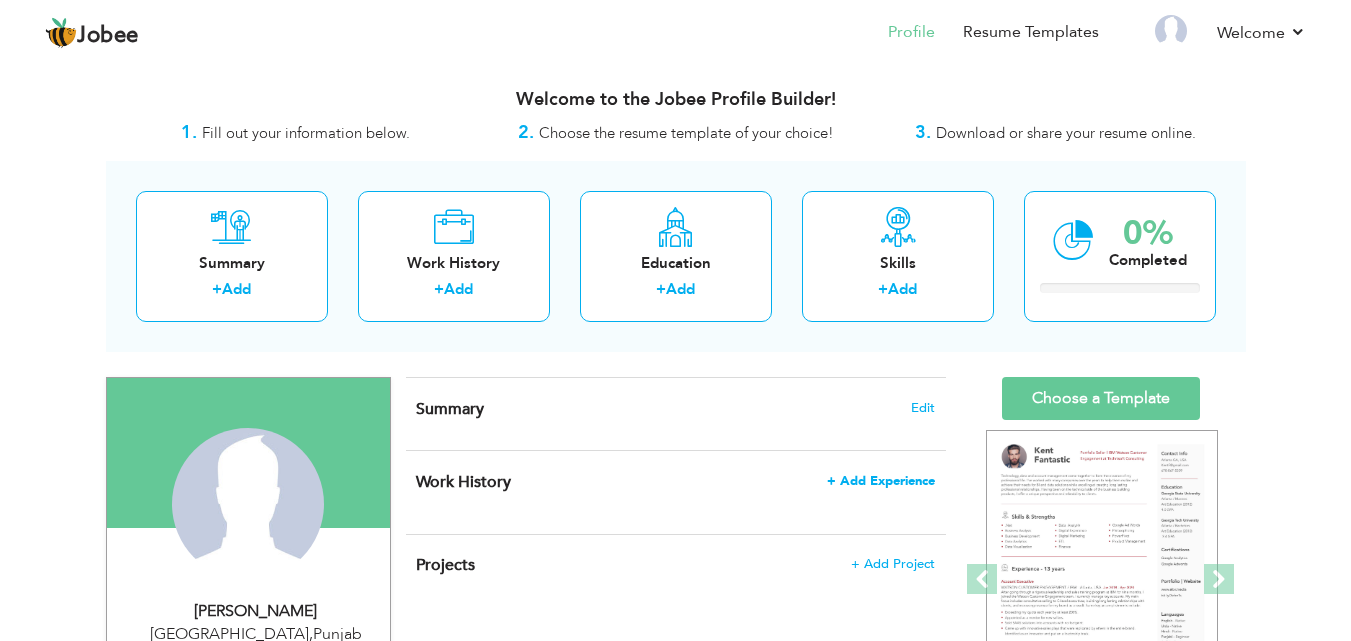 click on "+ Add Experience" at bounding box center [881, 481] 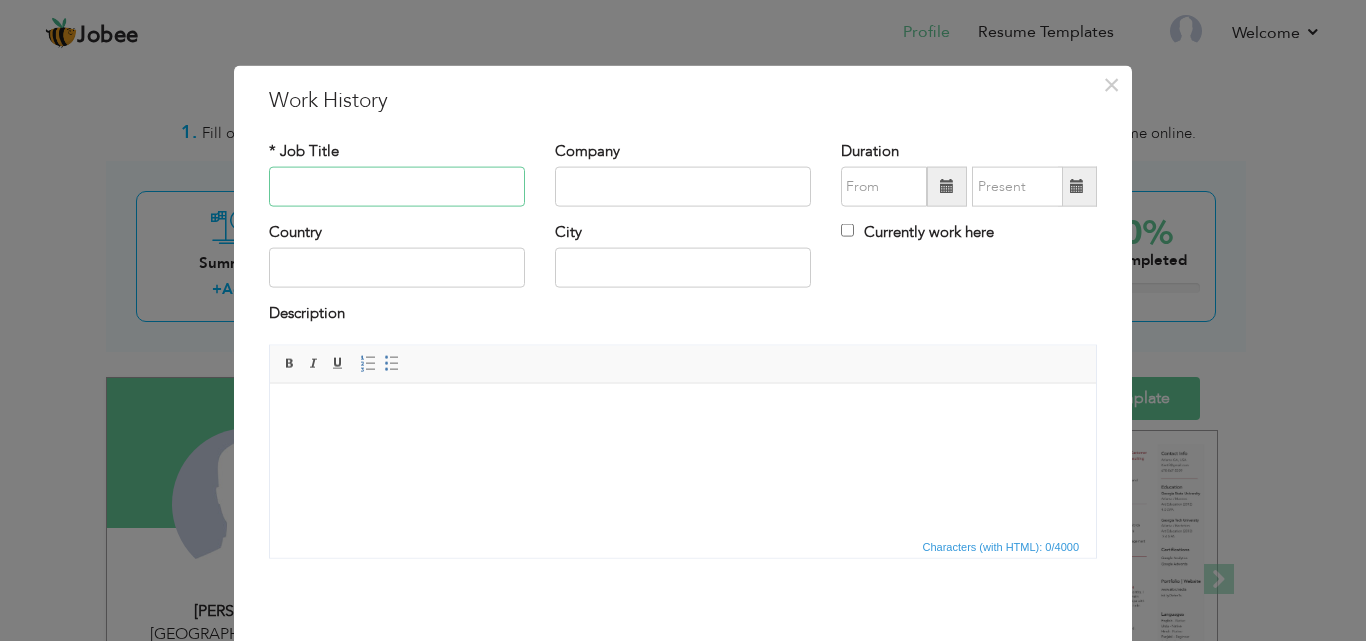 click at bounding box center [397, 187] 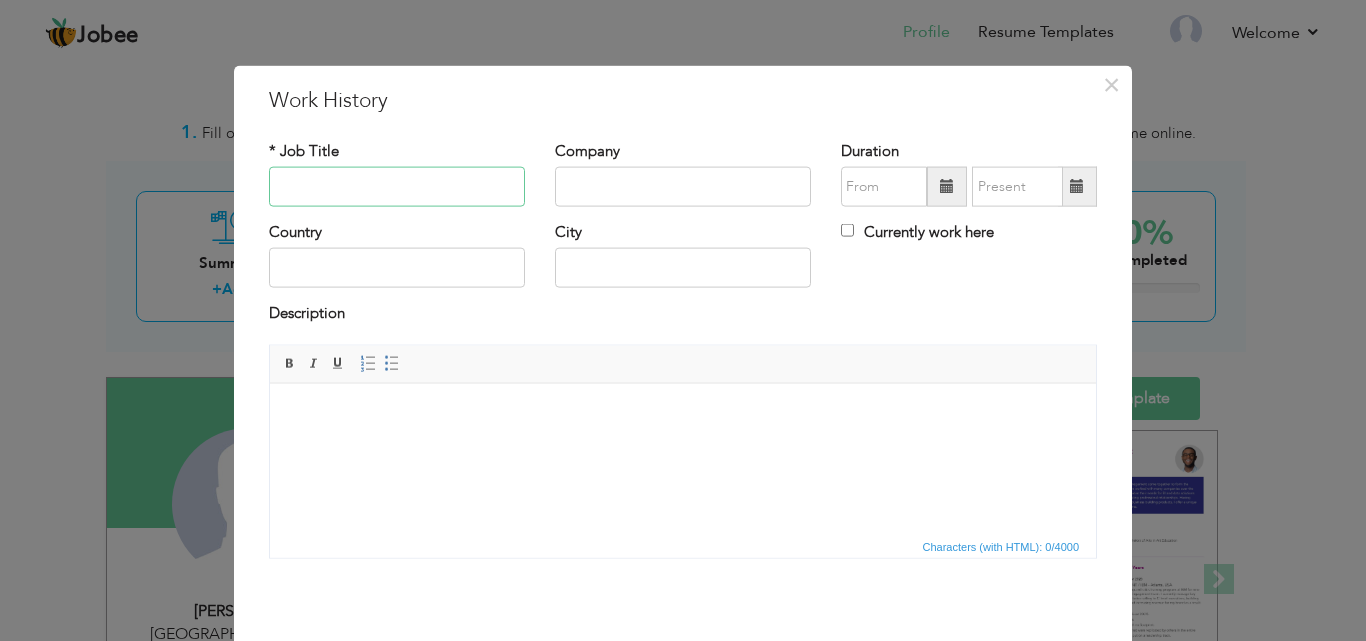 click at bounding box center (397, 187) 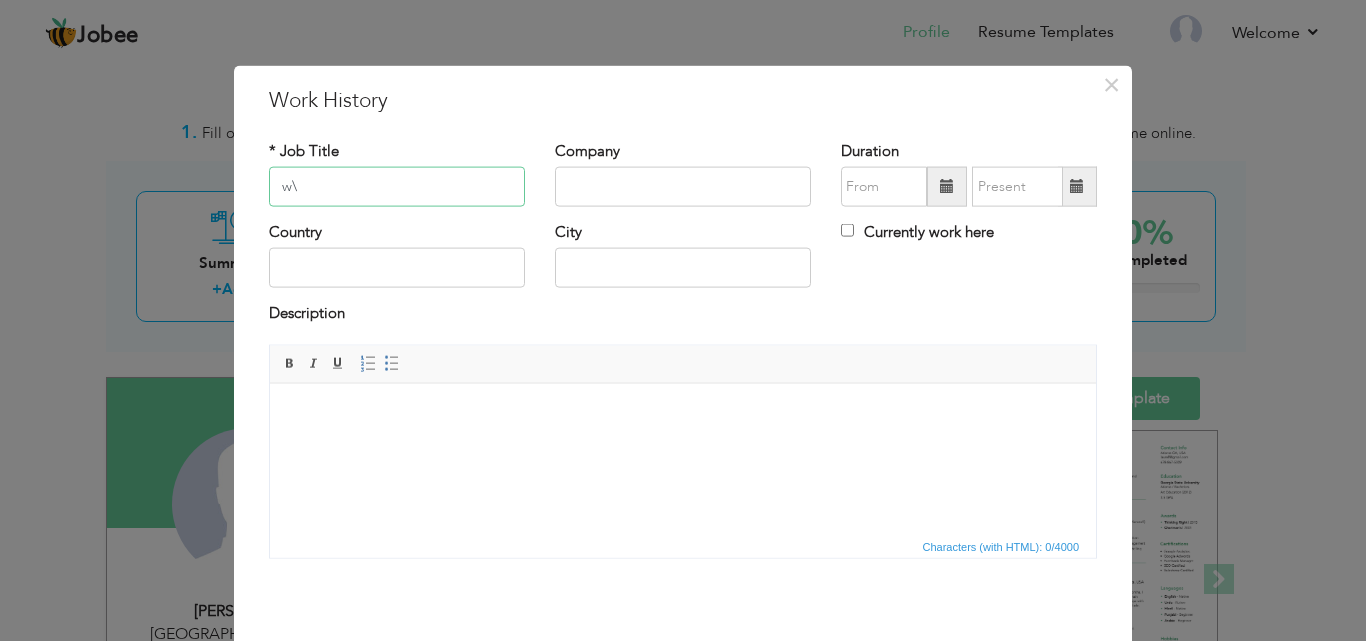 type on "w" 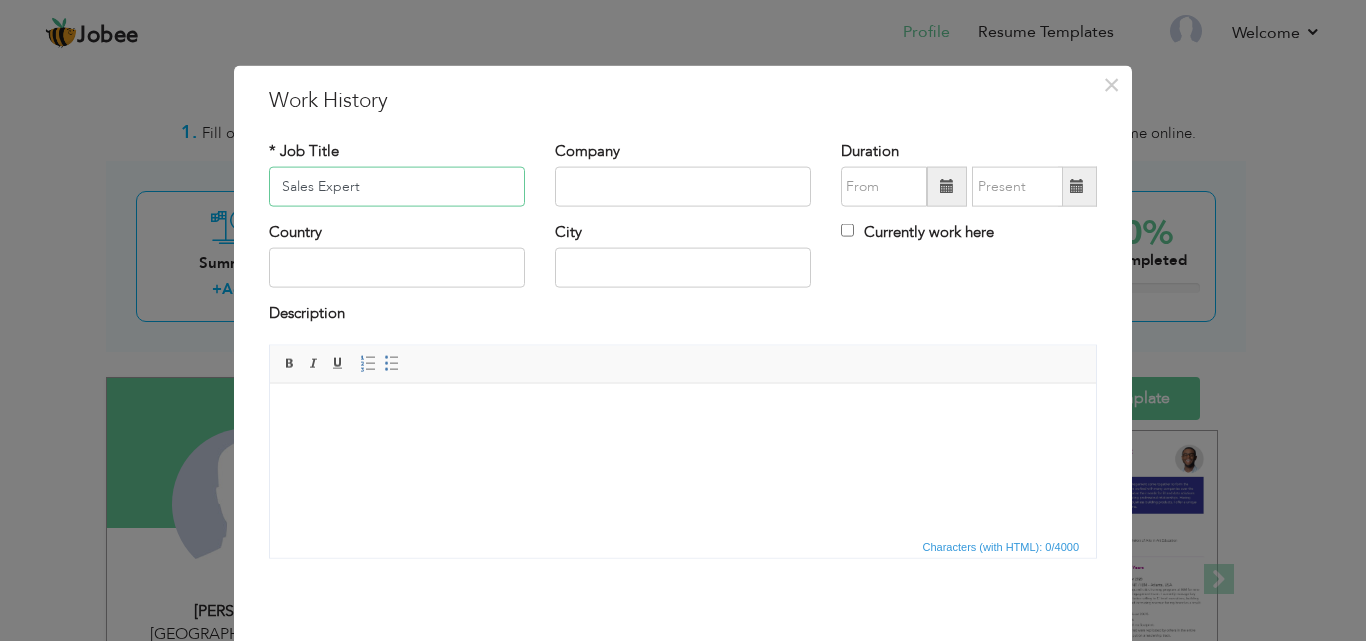 type on "Sales Expert" 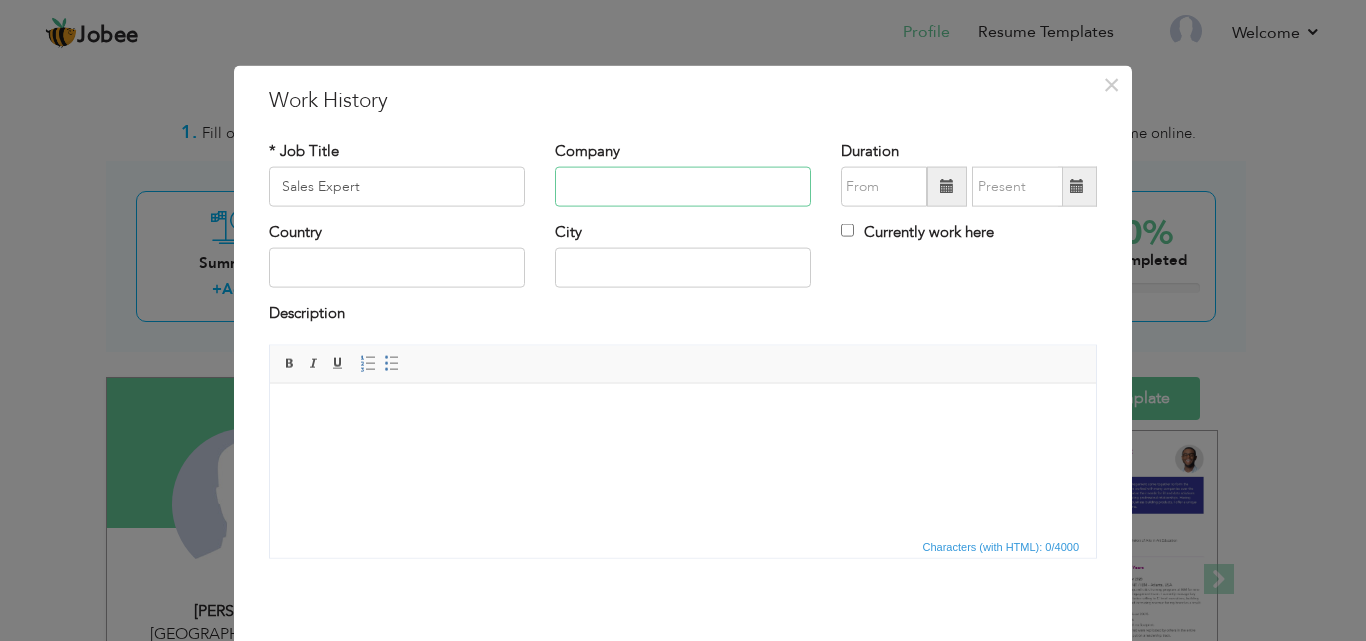 click at bounding box center (683, 187) 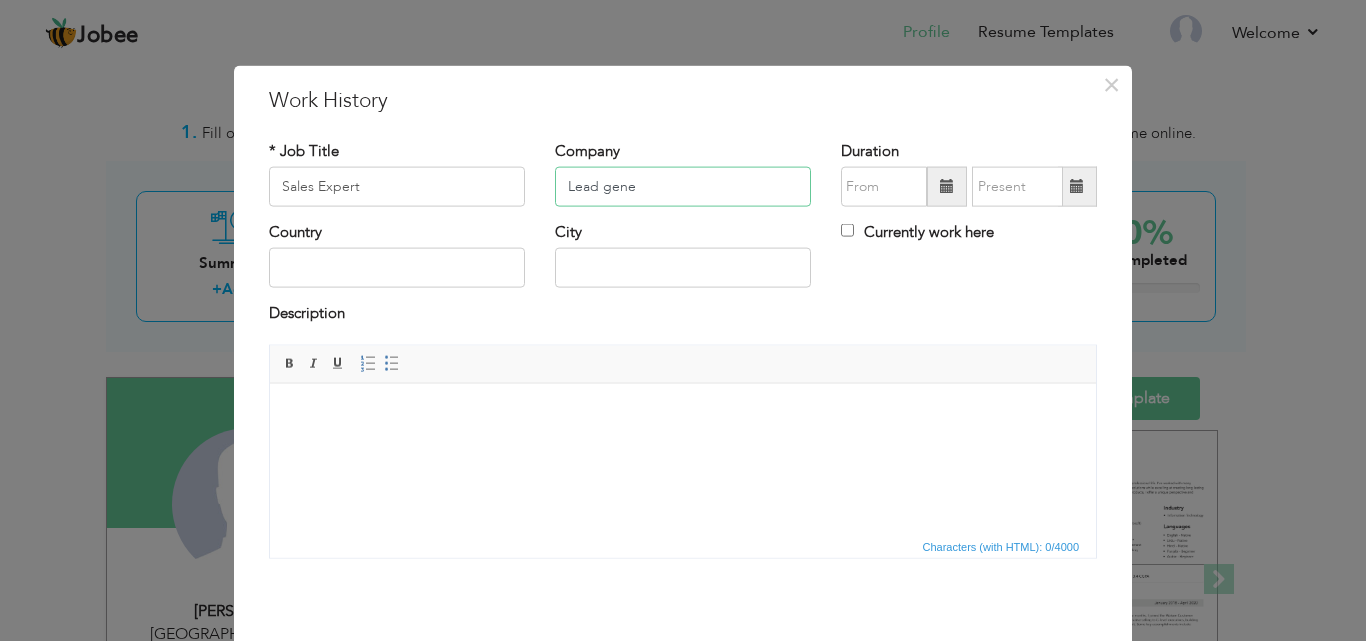 click on "Lead gene" at bounding box center (683, 187) 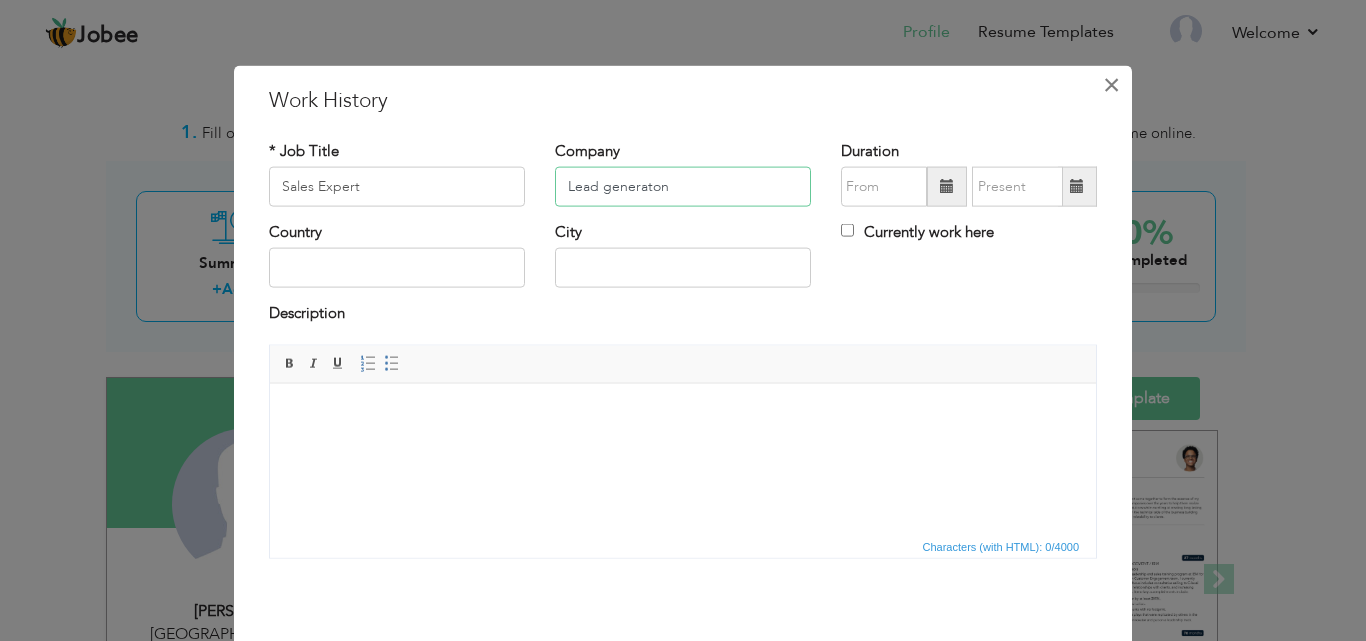 type on "Lead generaton" 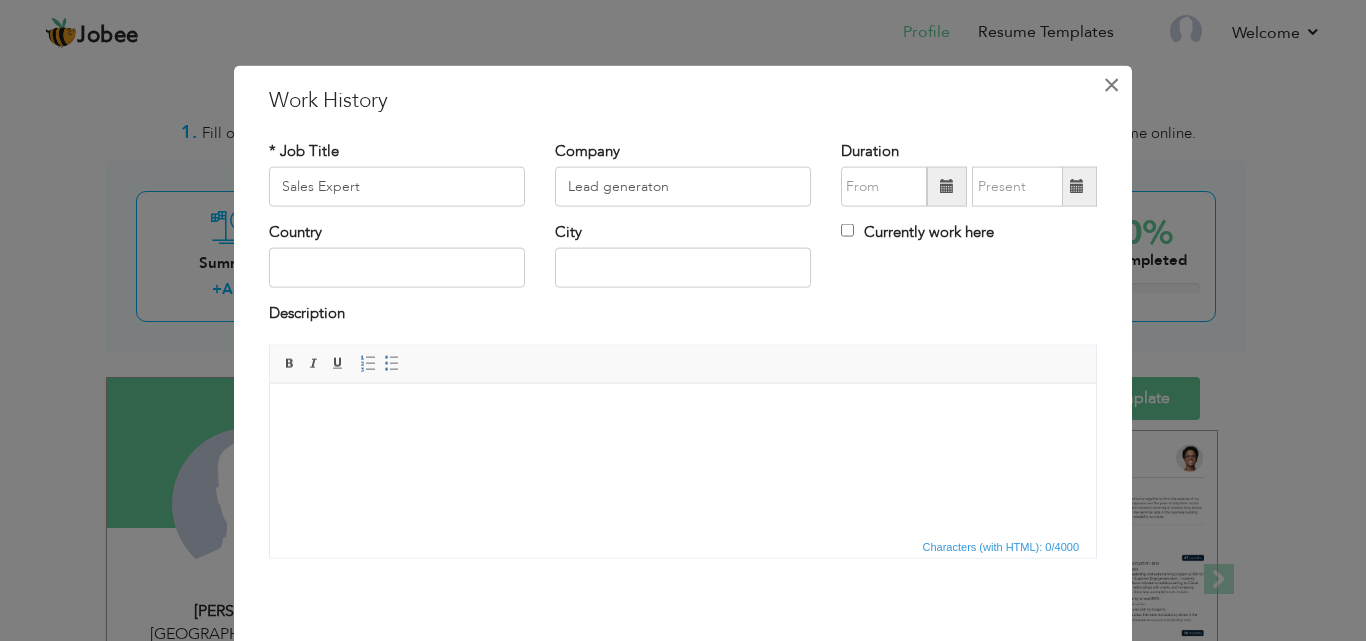 click on "×" at bounding box center [1111, 84] 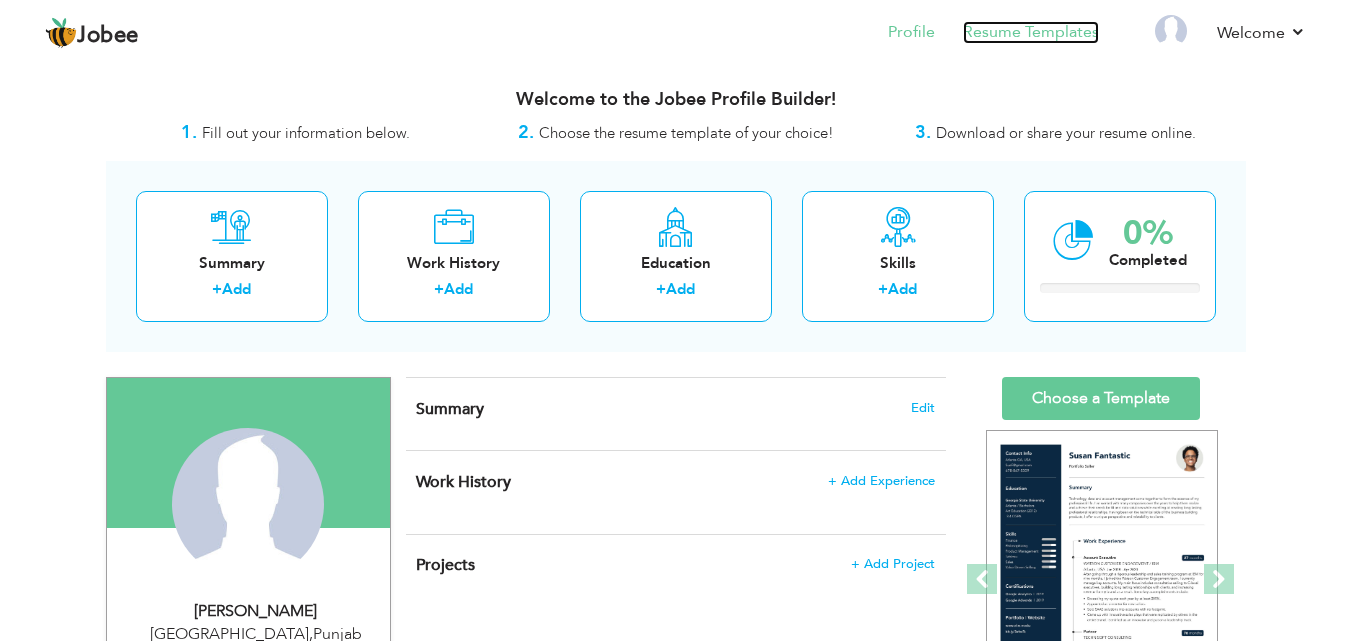 click on "Resume Templates" at bounding box center [1031, 32] 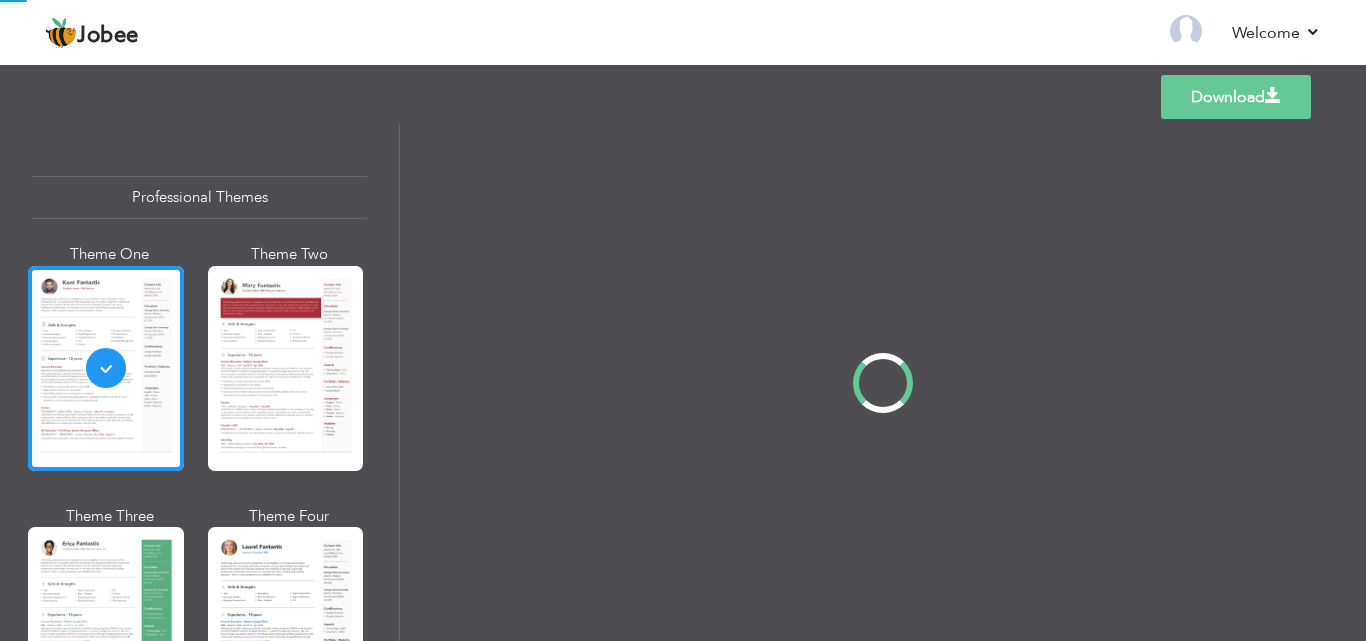 scroll, scrollTop: 0, scrollLeft: 0, axis: both 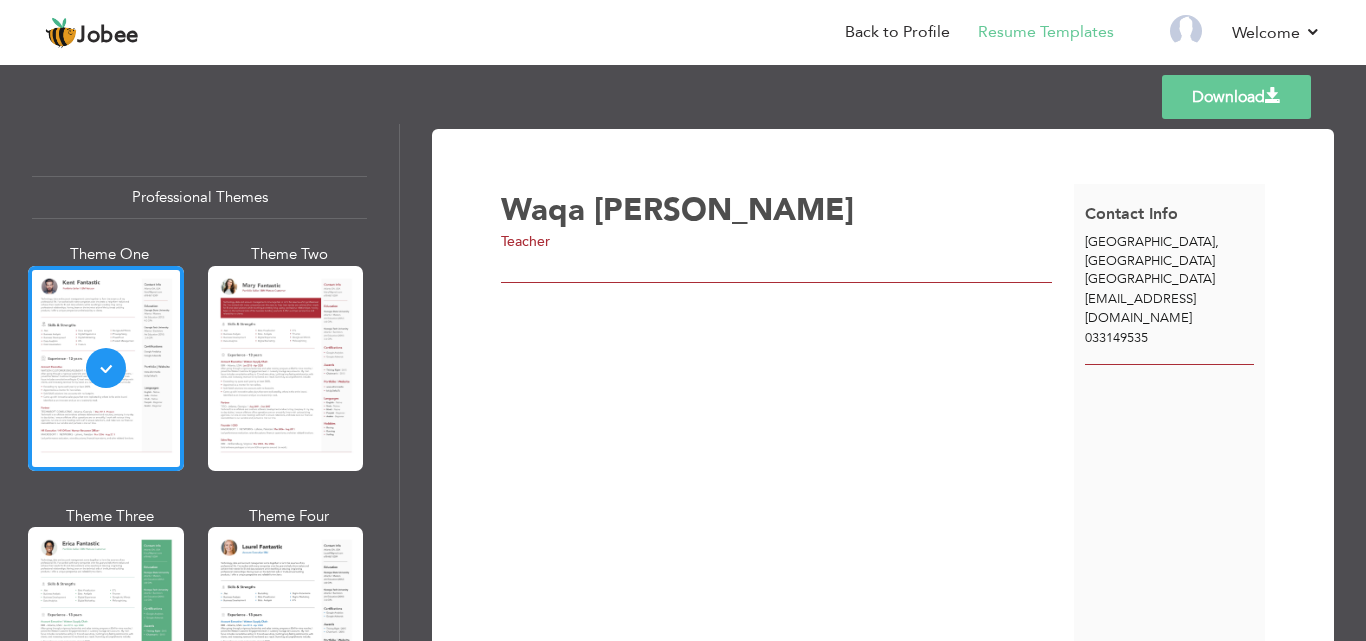 click on "Download" at bounding box center (1236, 97) 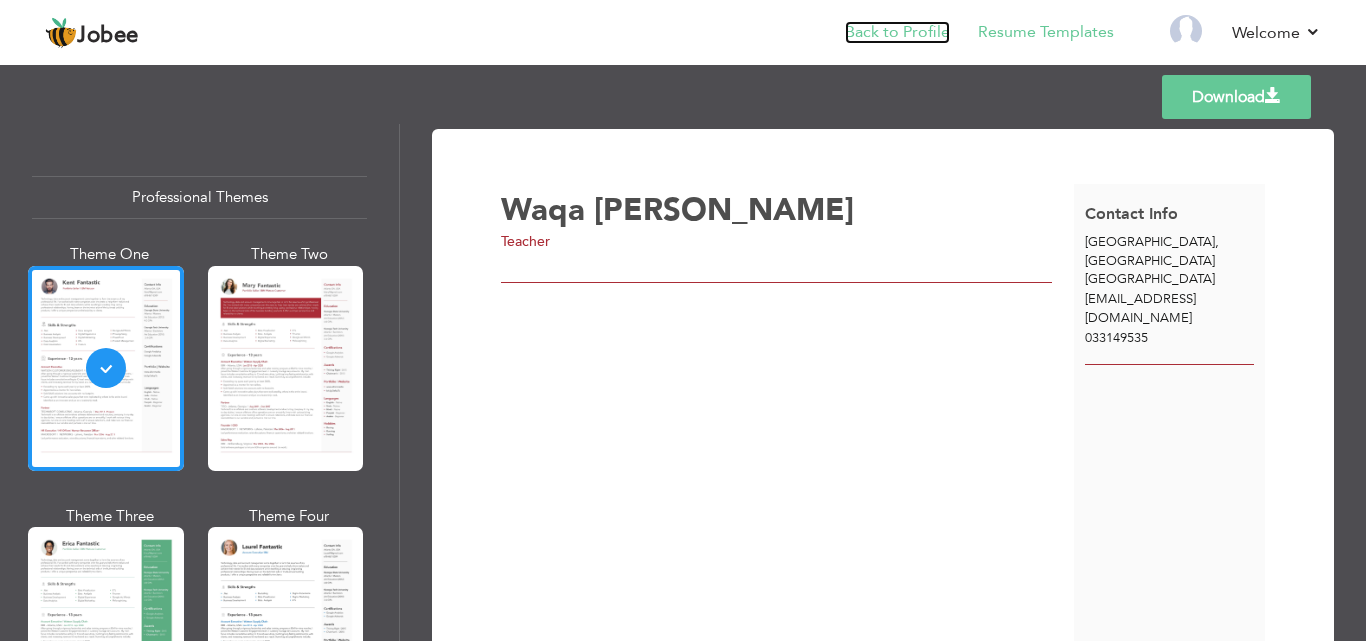 click on "Back to Profile" at bounding box center (897, 32) 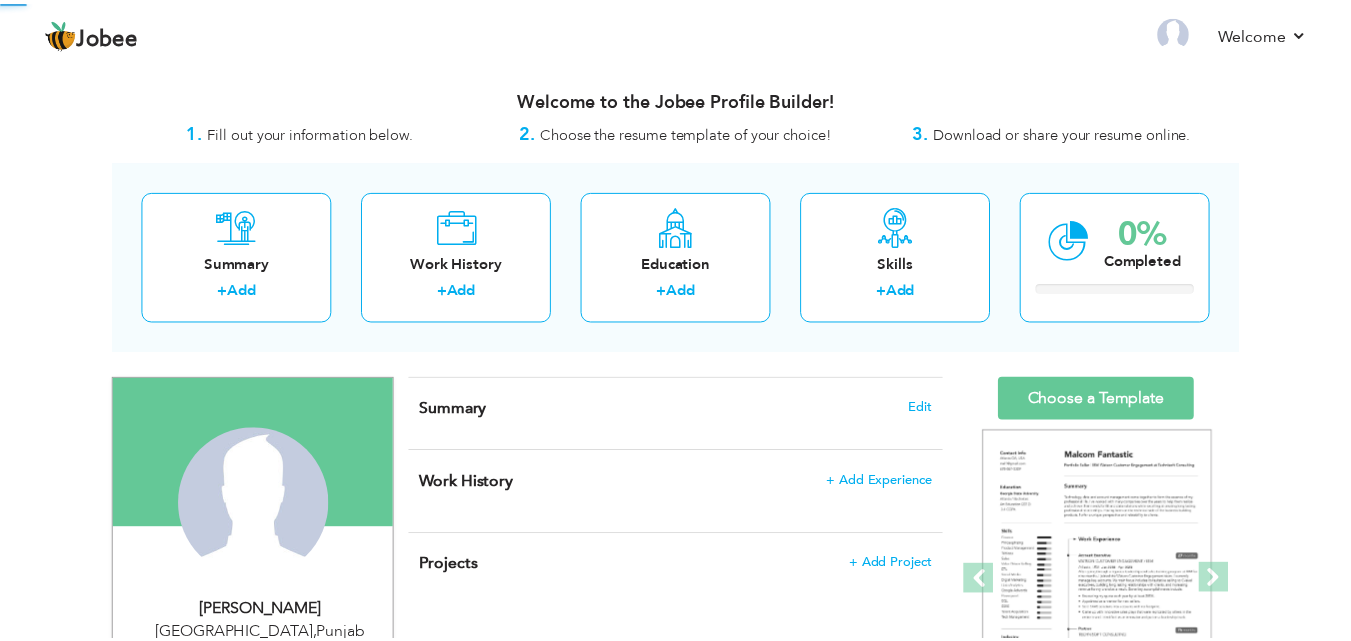 scroll, scrollTop: 0, scrollLeft: 0, axis: both 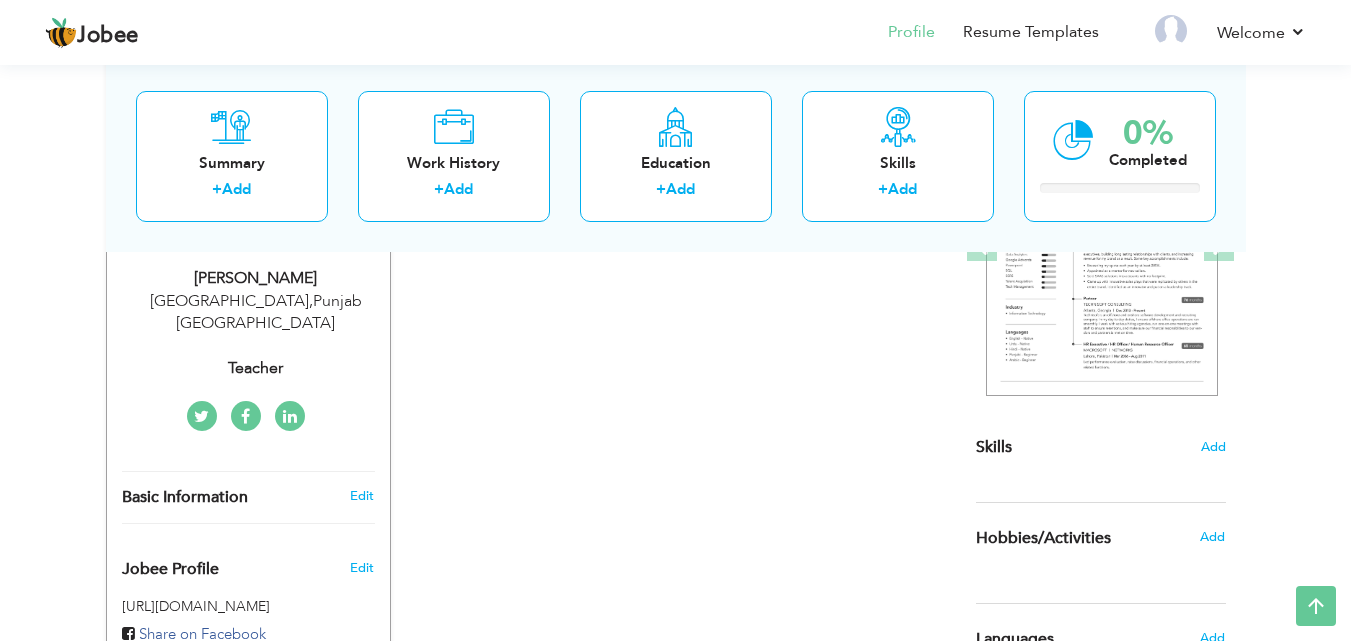 click on "Teacher" at bounding box center [256, 368] 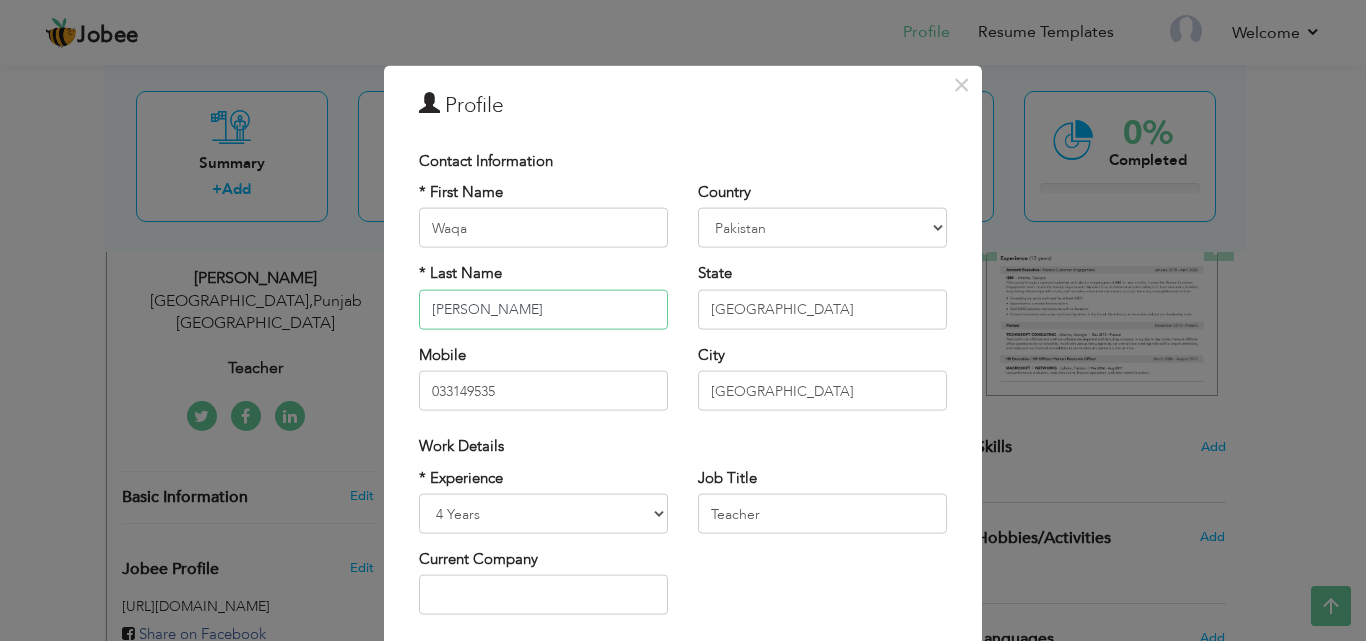 click on "[PERSON_NAME]" at bounding box center [543, 309] 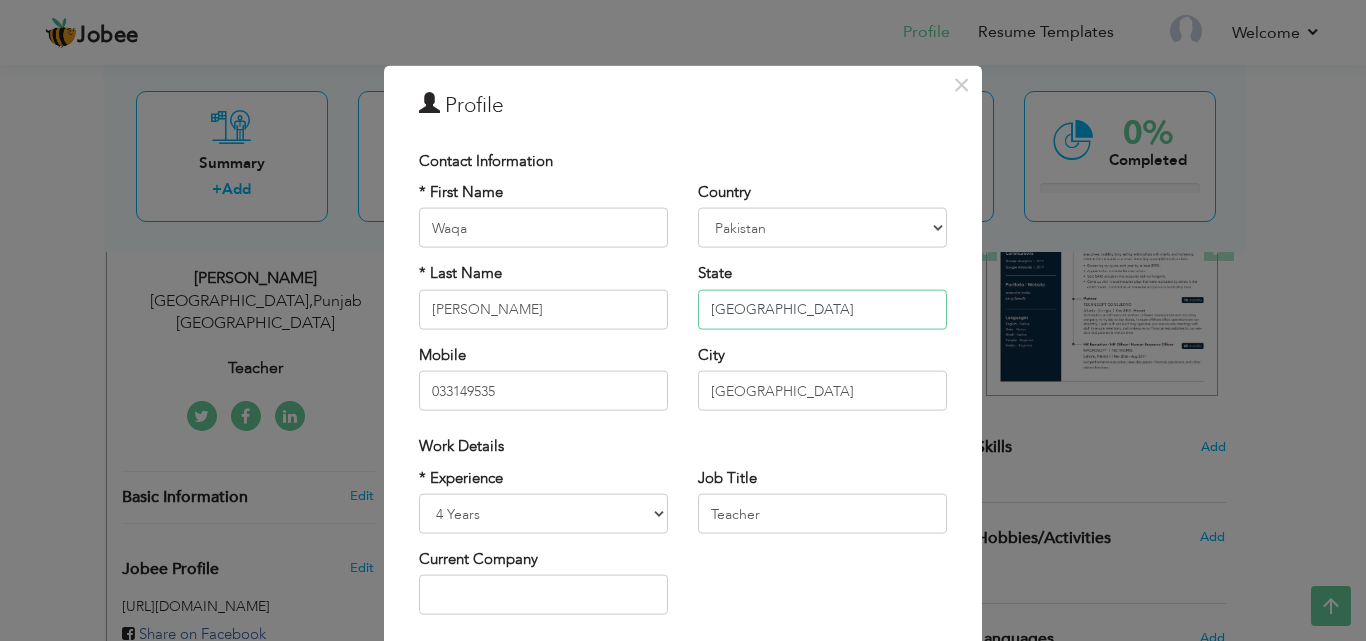 click on "Punjab" at bounding box center [822, 309] 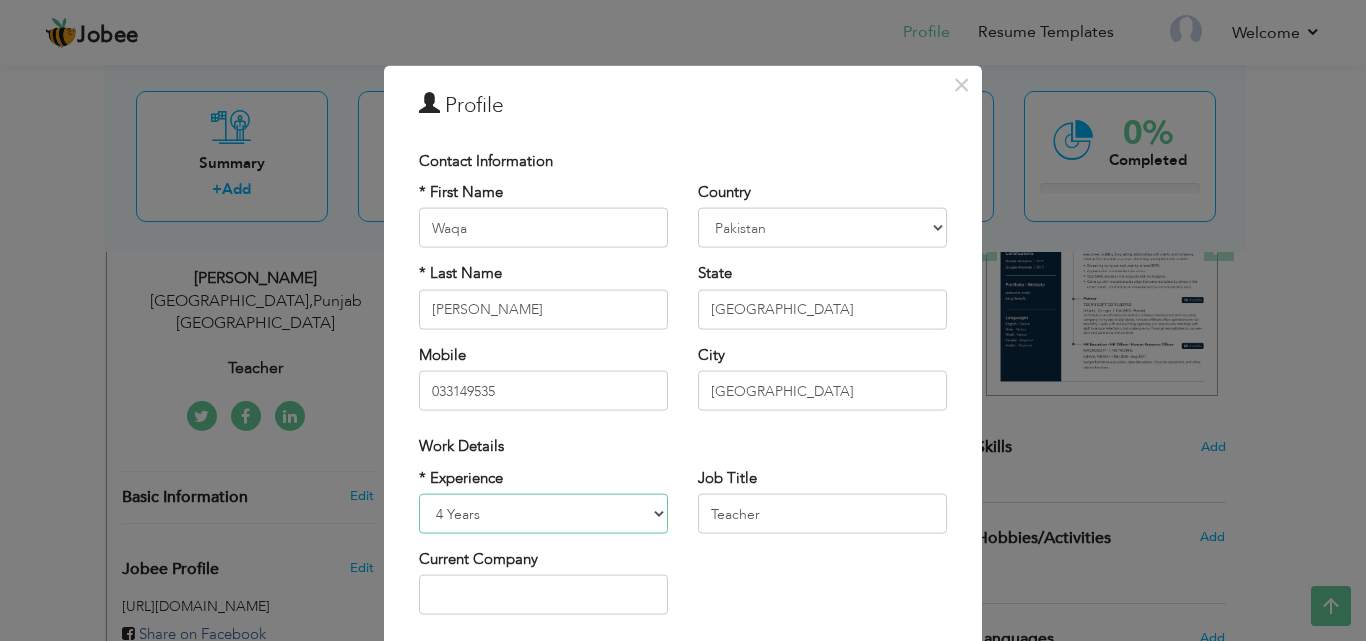 click on "Entry Level Less than 1 Year 1 Year 2 Years 3 Years 4 Years 5 Years 6 Years 7 Years 8 Years 9 Years 10 Years 11 Years 12 Years 13 Years 14 Years 15 Years 16 Years 17 Years 18 Years 19 Years 20 Years 21 Years 22 Years 23 Years 24 Years 25 Years 26 Years 27 Years 28 Years 29 Years 30 Years 31 Years 32 Years 33 Years 34 Years 35 Years More than 35 Years" at bounding box center (543, 514) 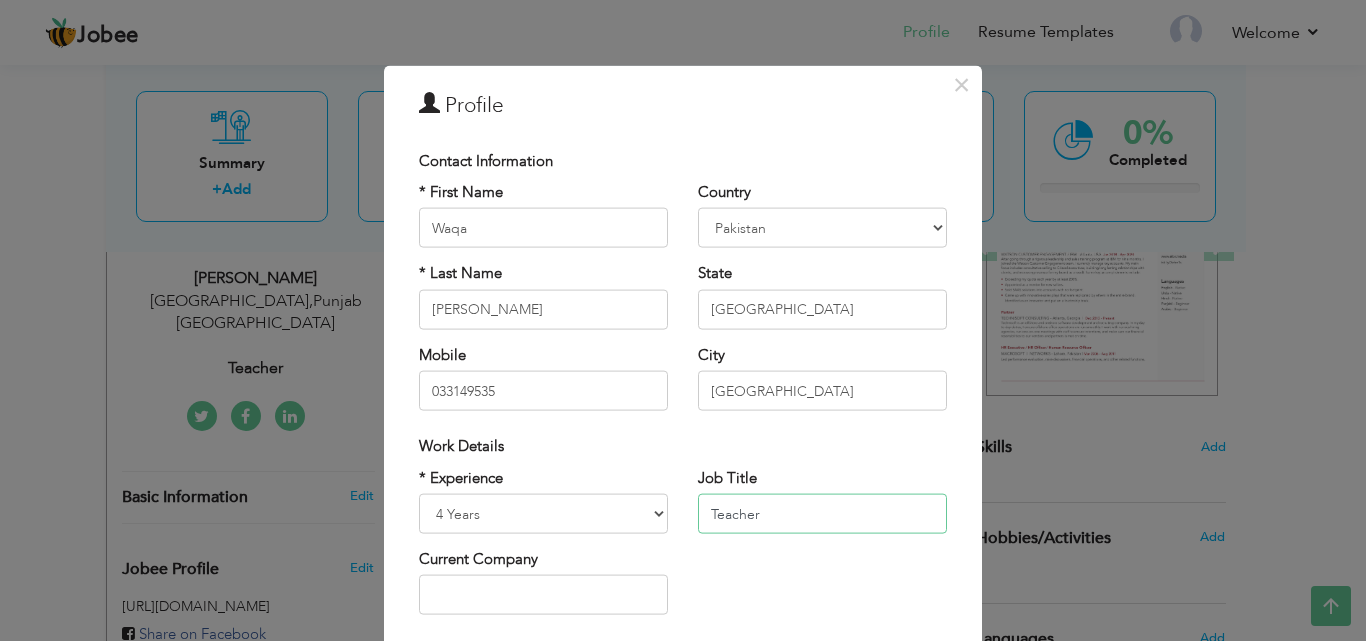 click on "Teacher" at bounding box center [822, 514] 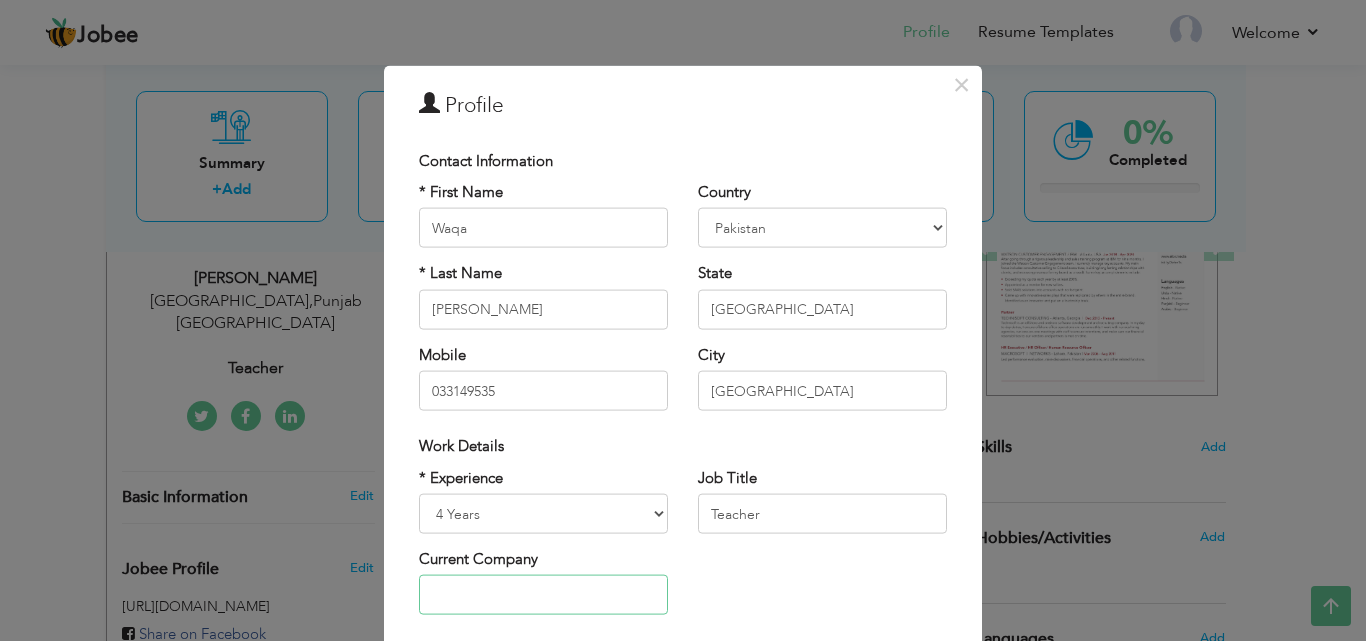 click at bounding box center (543, 595) 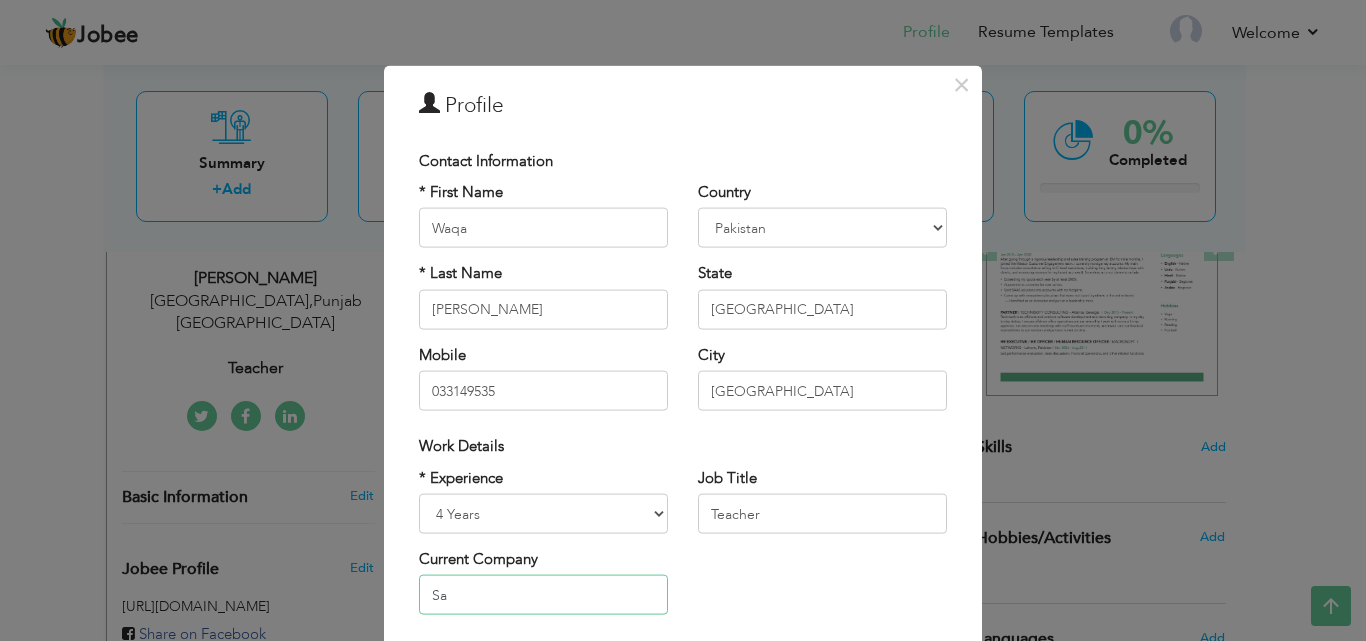 type on "S" 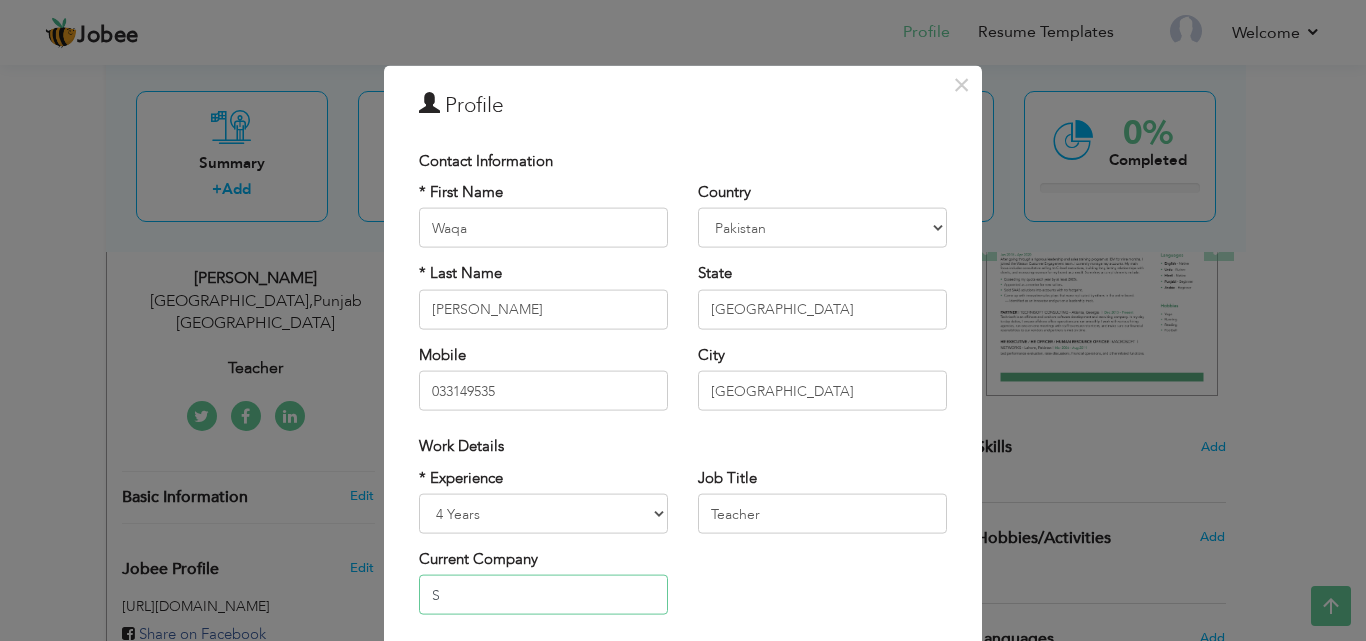 type 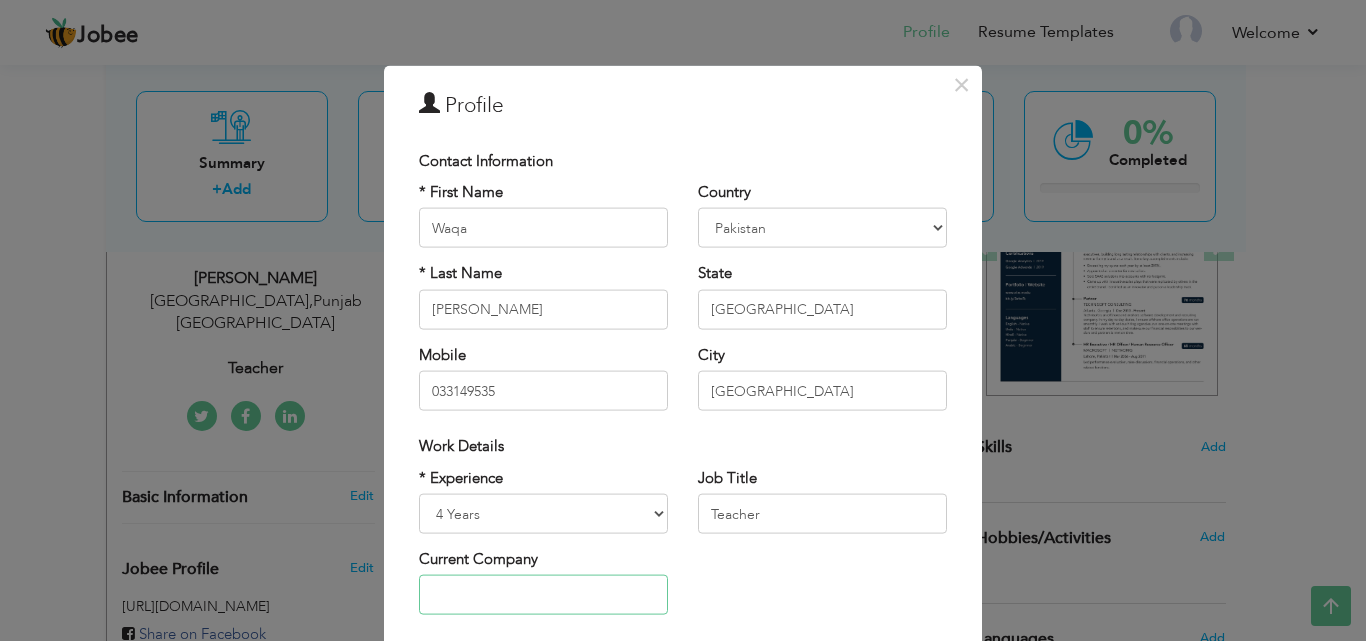 click at bounding box center [543, 595] 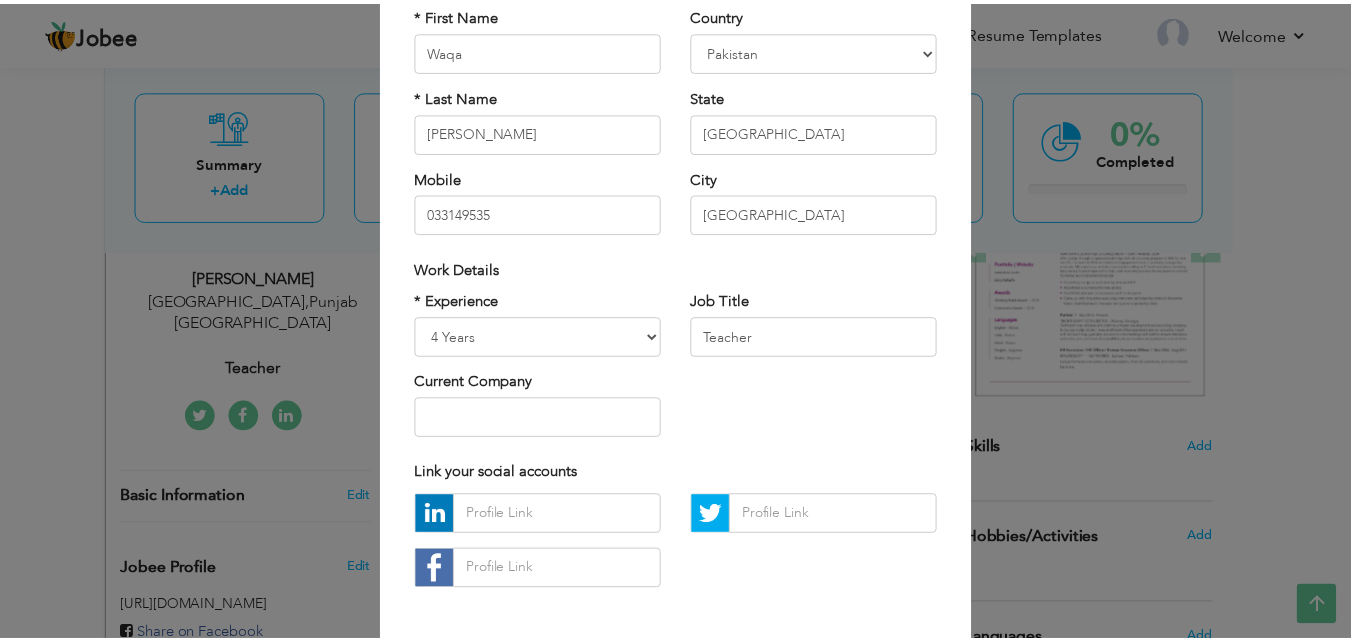 scroll, scrollTop: 261, scrollLeft: 0, axis: vertical 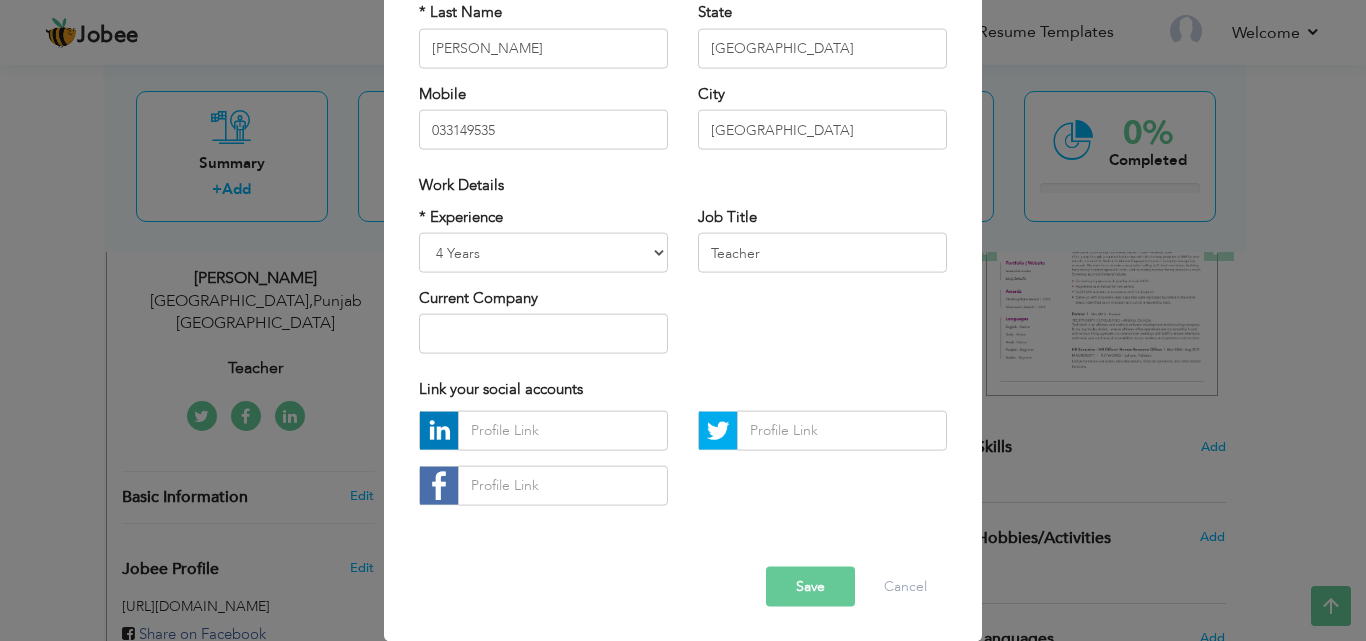 click on "Save" at bounding box center [810, 586] 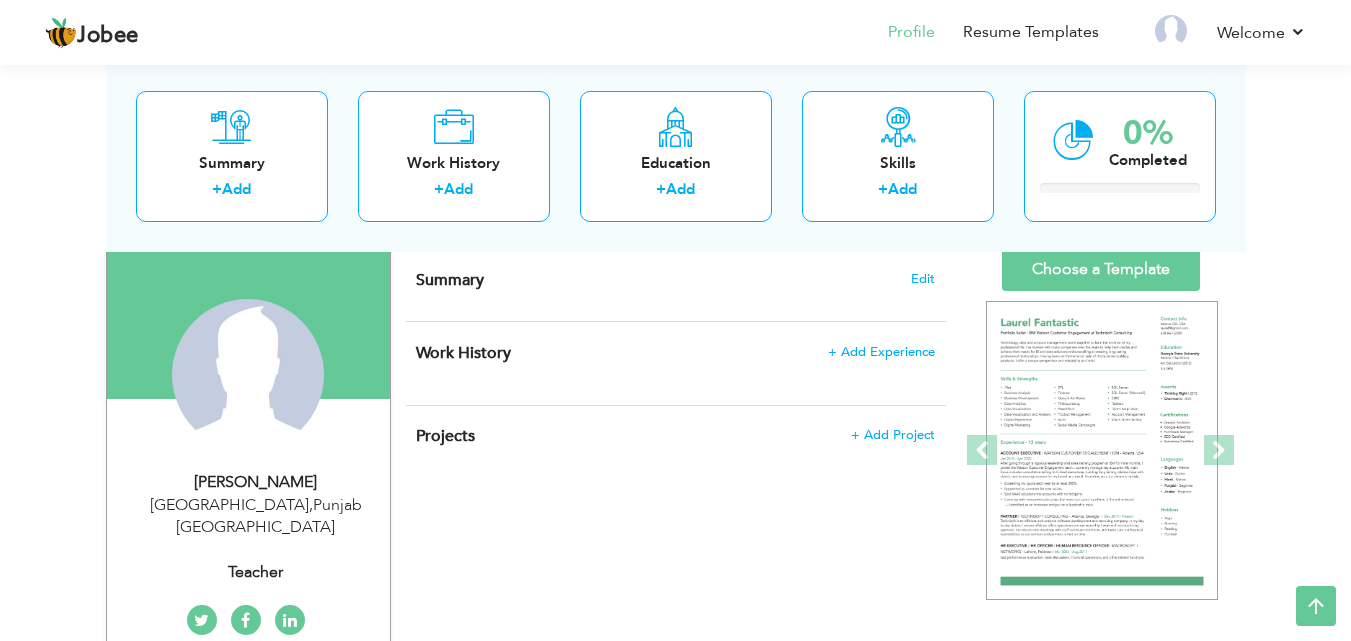 scroll, scrollTop: 131, scrollLeft: 0, axis: vertical 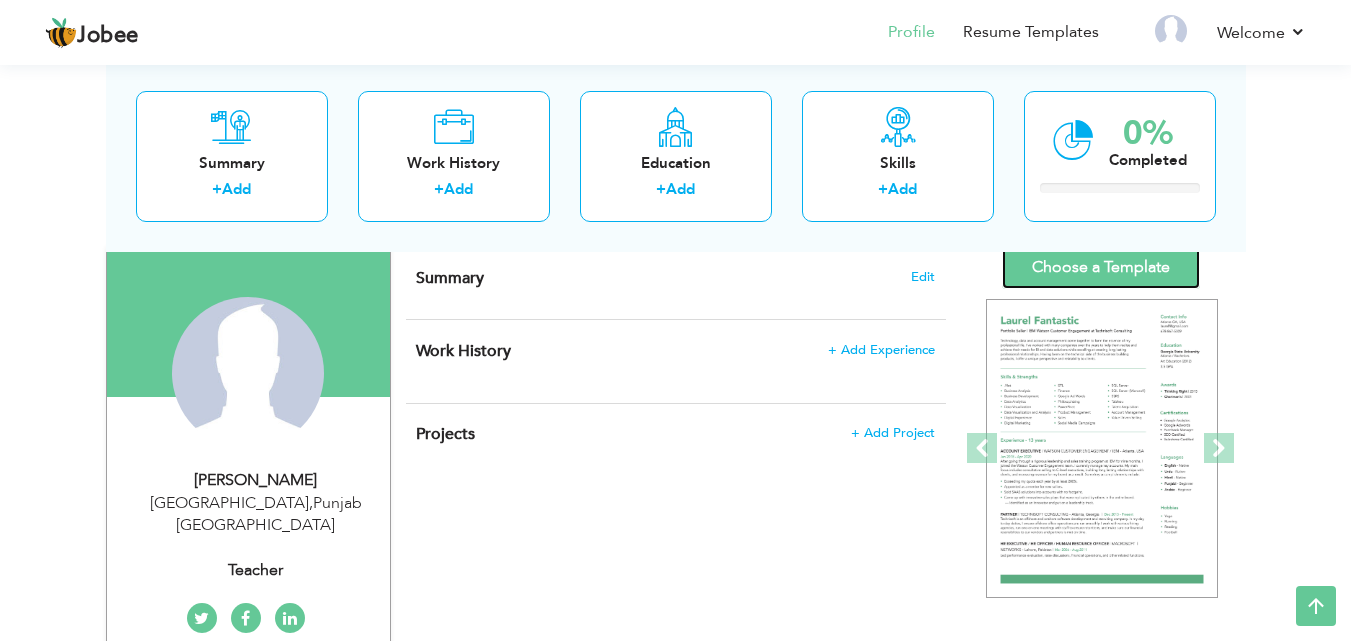 click on "Choose a Template" at bounding box center (1101, 267) 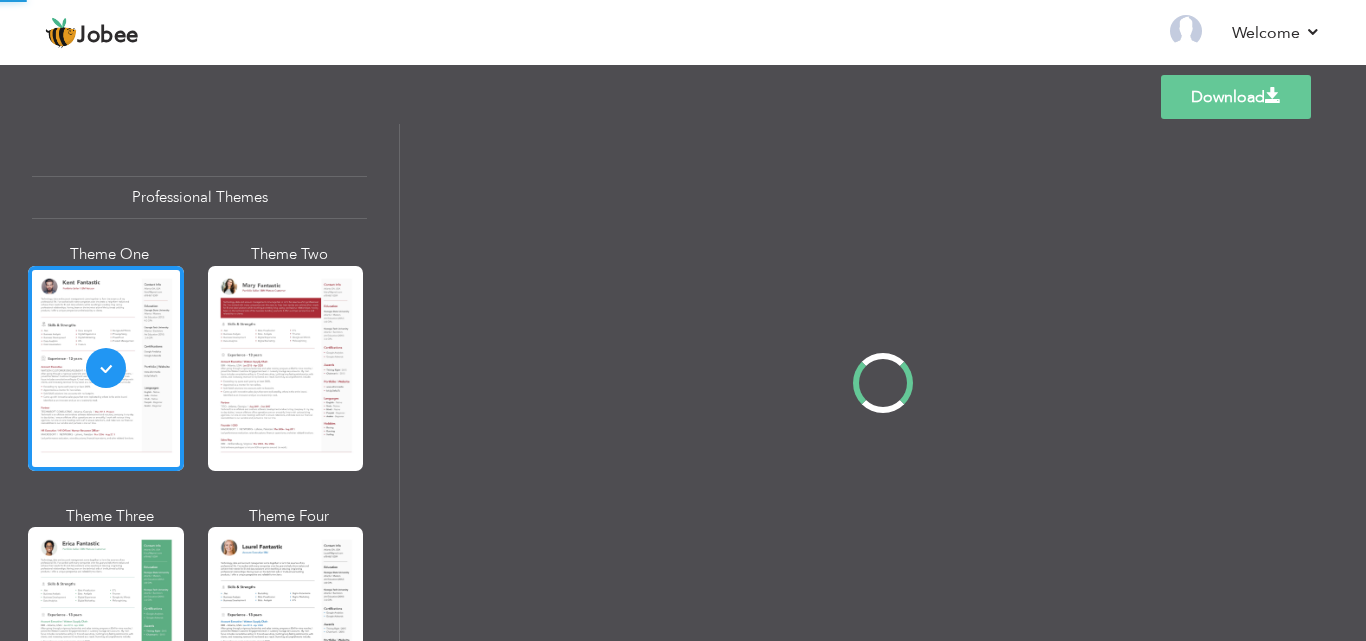 scroll, scrollTop: 0, scrollLeft: 0, axis: both 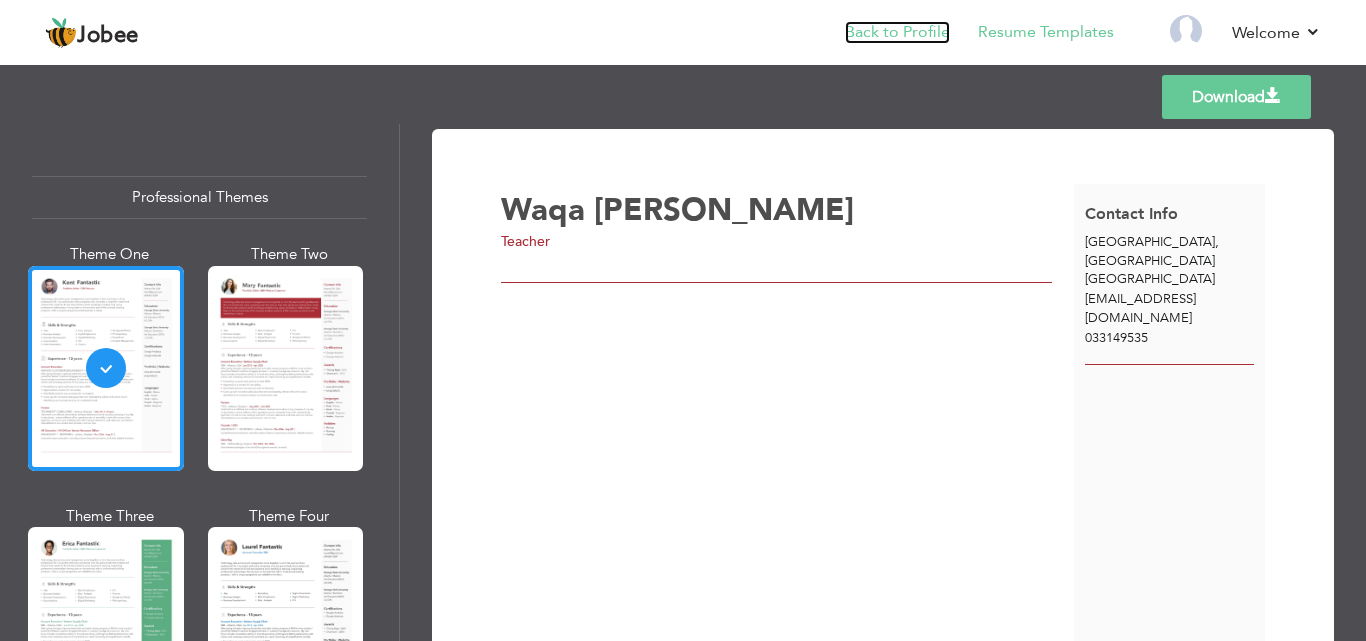 click on "Back to Profile" at bounding box center (897, 32) 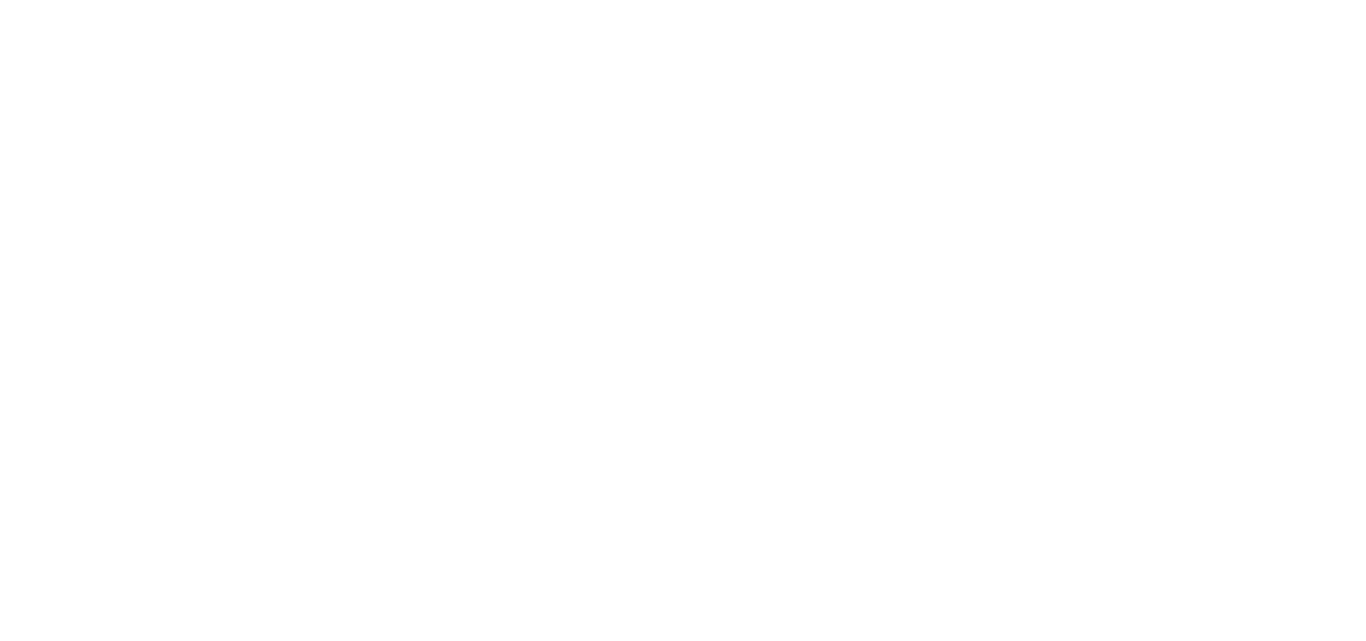 scroll, scrollTop: 0, scrollLeft: 0, axis: both 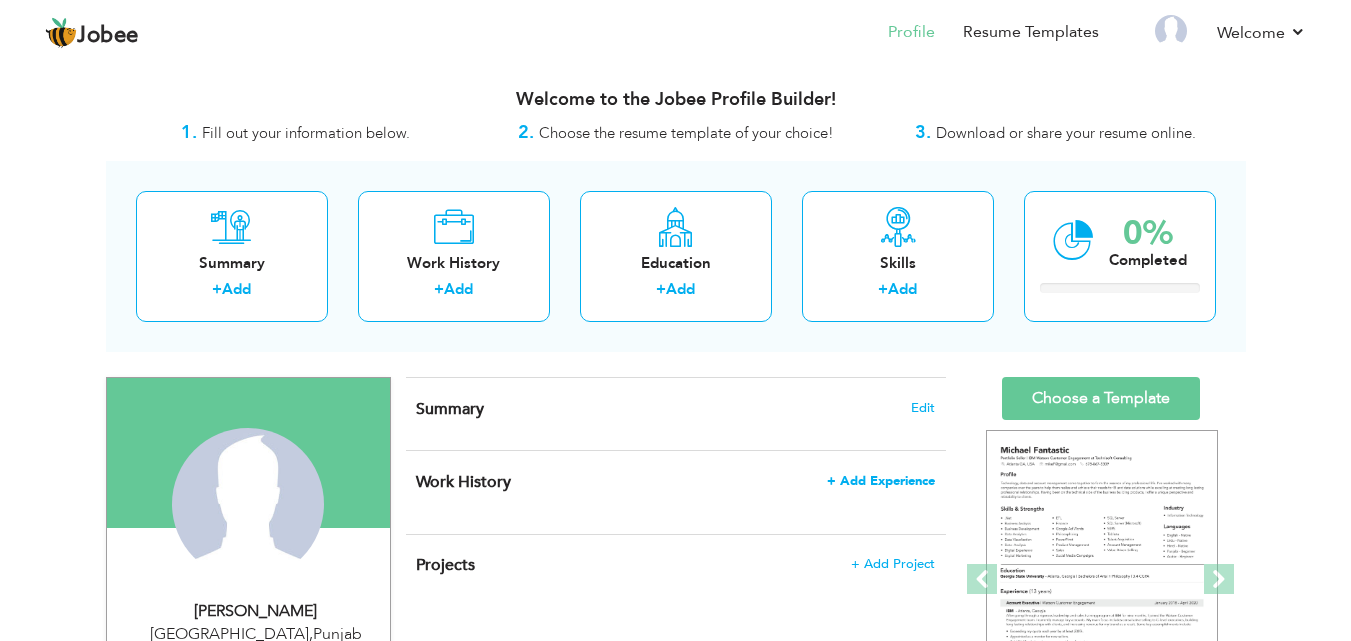 click on "+ Add Experience" at bounding box center [881, 481] 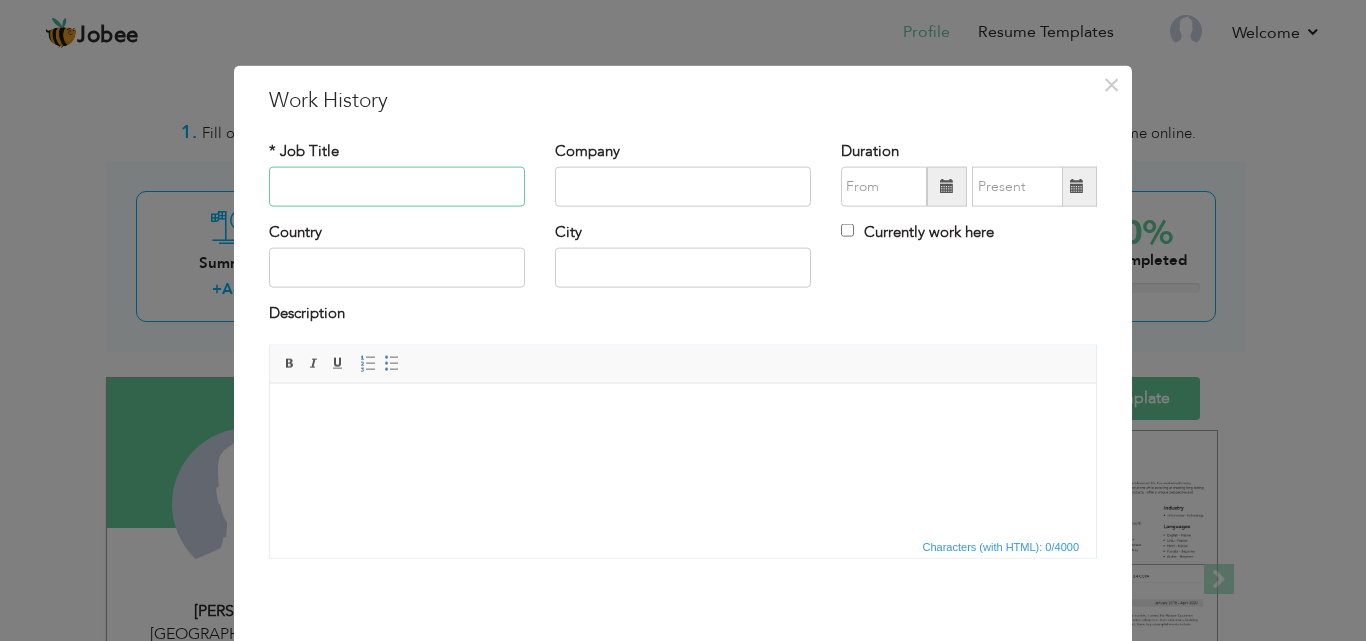 click at bounding box center (397, 187) 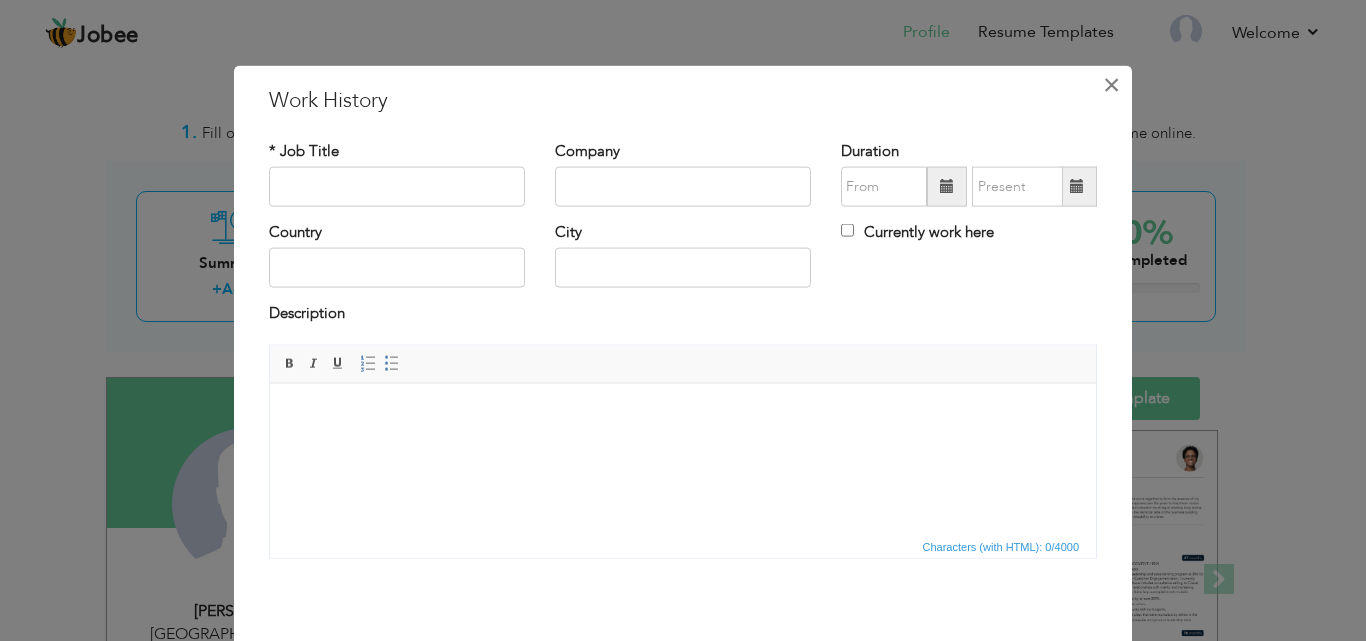 click on "×" at bounding box center [1111, 84] 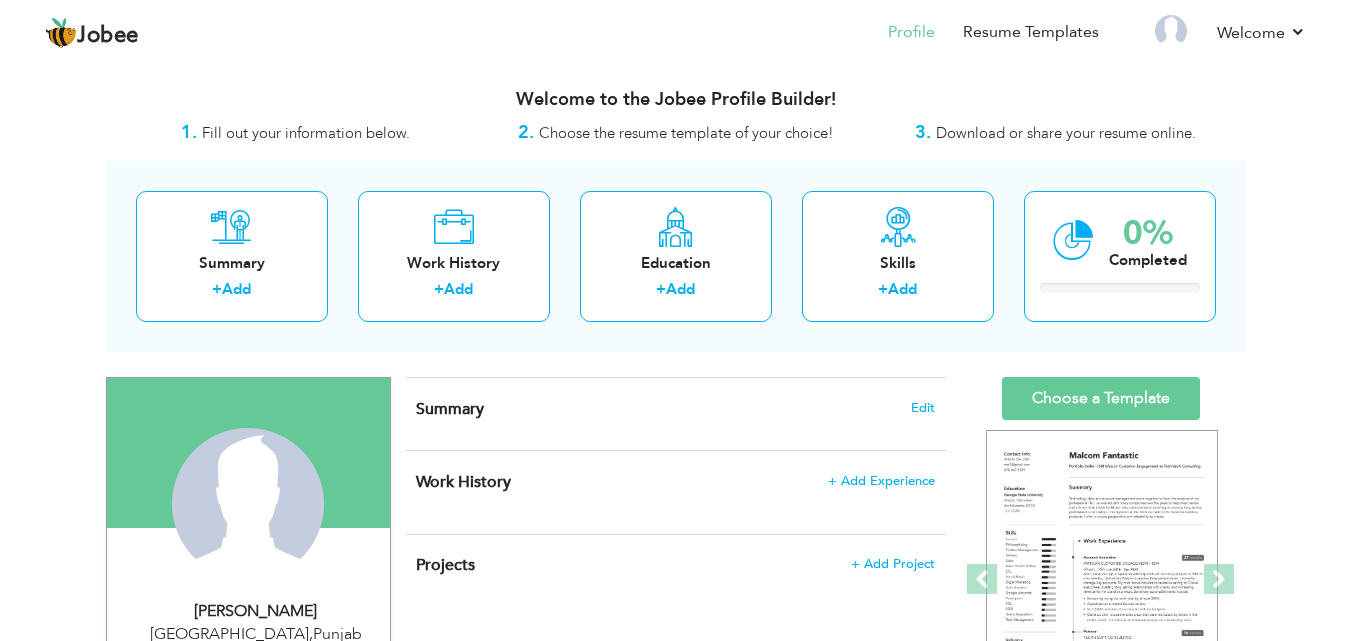 click on "Welcome to the Jobee Profile Builder!" at bounding box center (676, 100) 